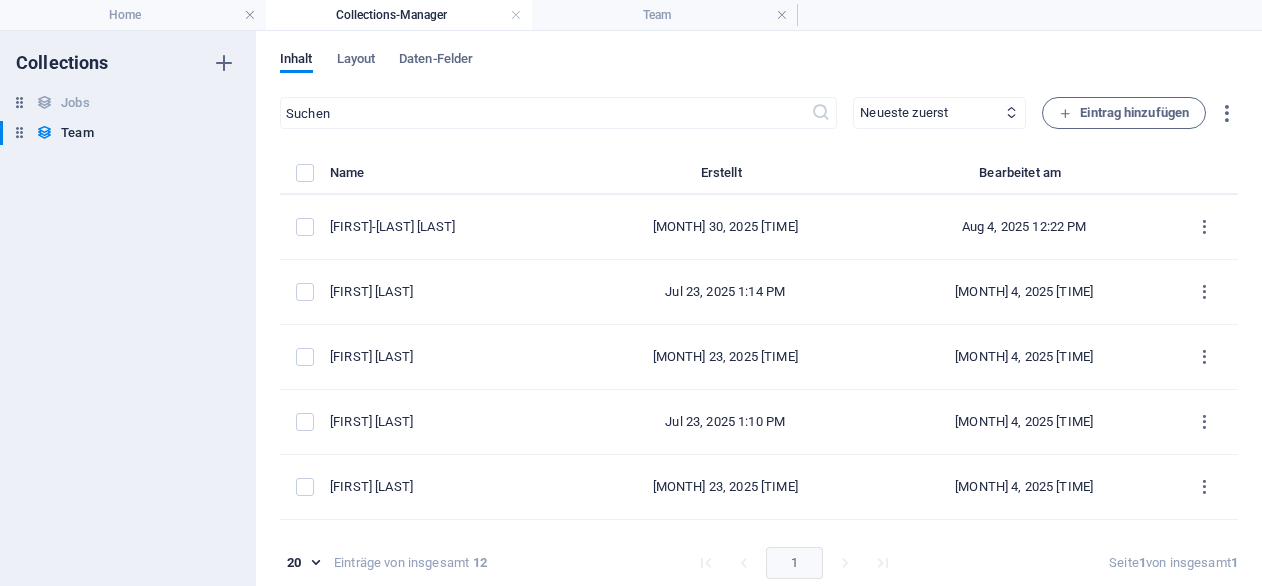 scroll, scrollTop: 0, scrollLeft: 0, axis: both 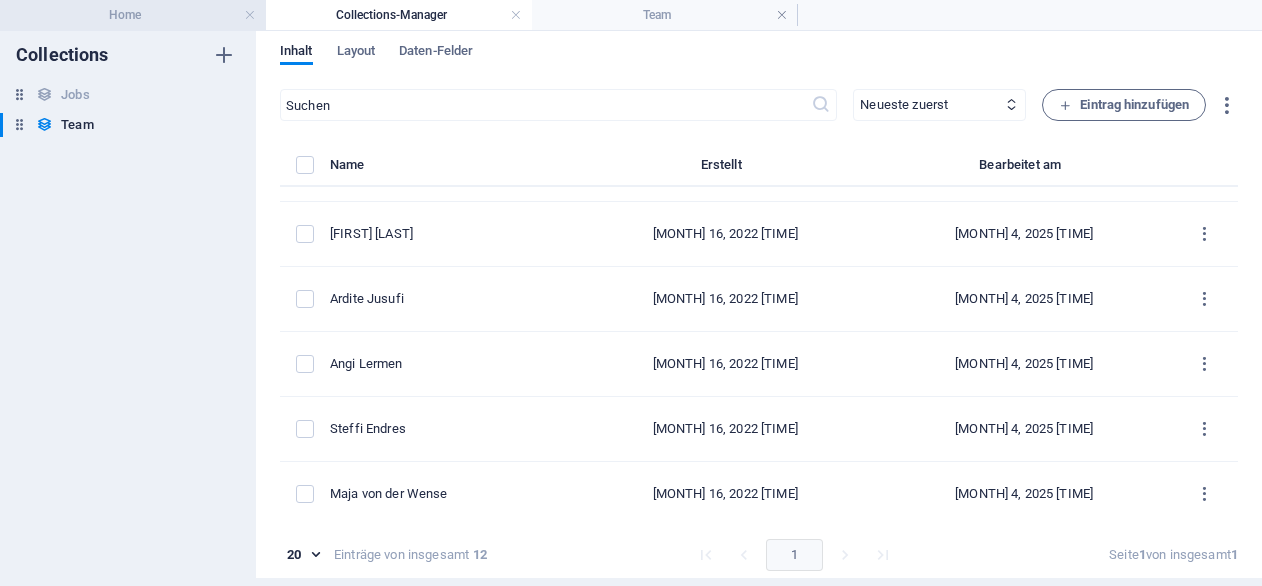 click on "Home" at bounding box center [133, 15] 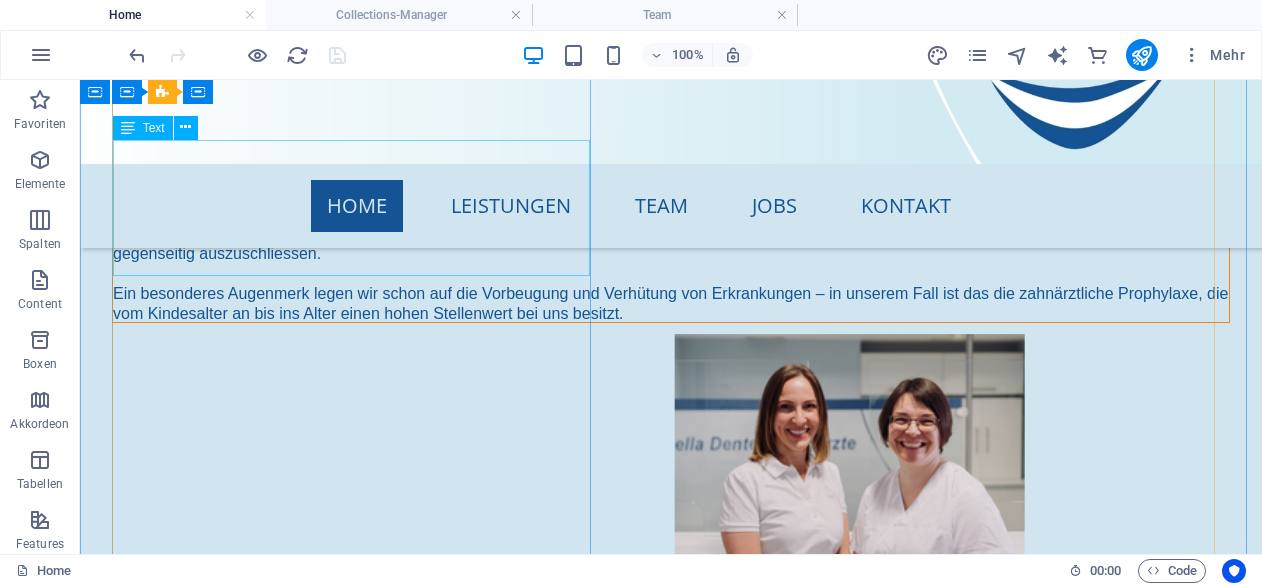 scroll, scrollTop: 1056, scrollLeft: 0, axis: vertical 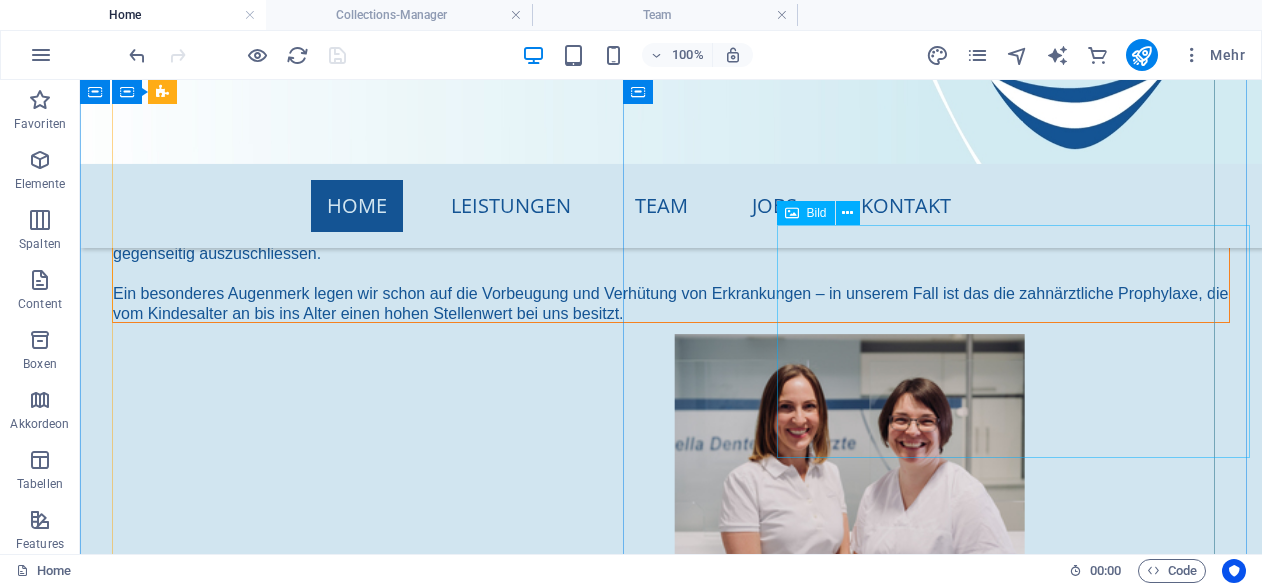 click at bounding box center (850, 451) 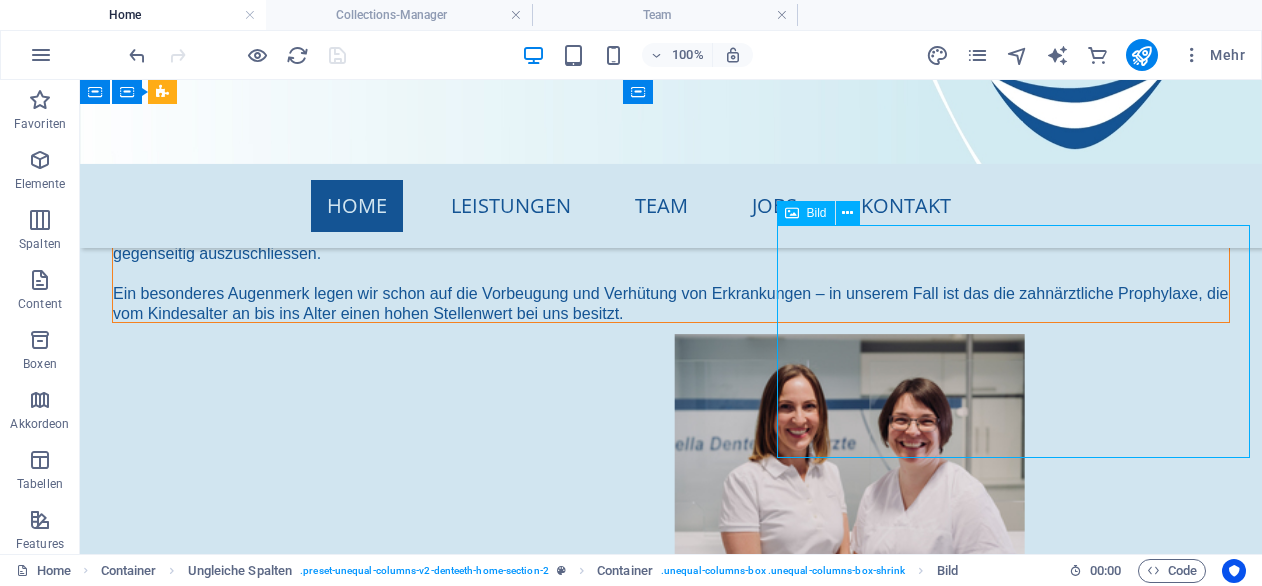 click at bounding box center [850, 451] 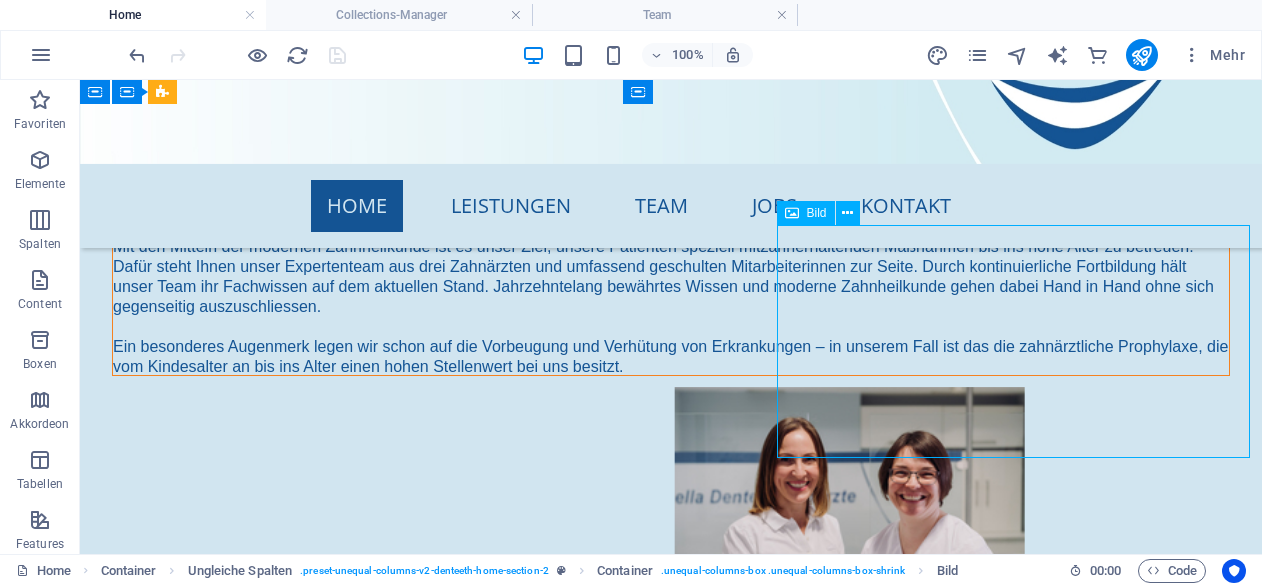 select on "px" 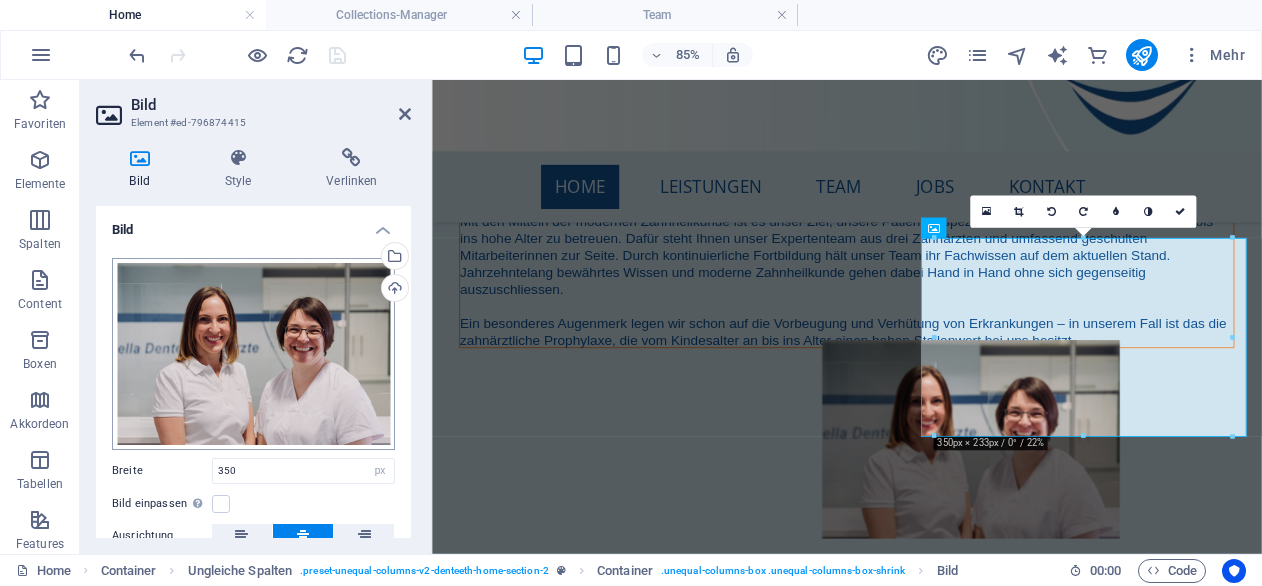 scroll, scrollTop: 167, scrollLeft: 0, axis: vertical 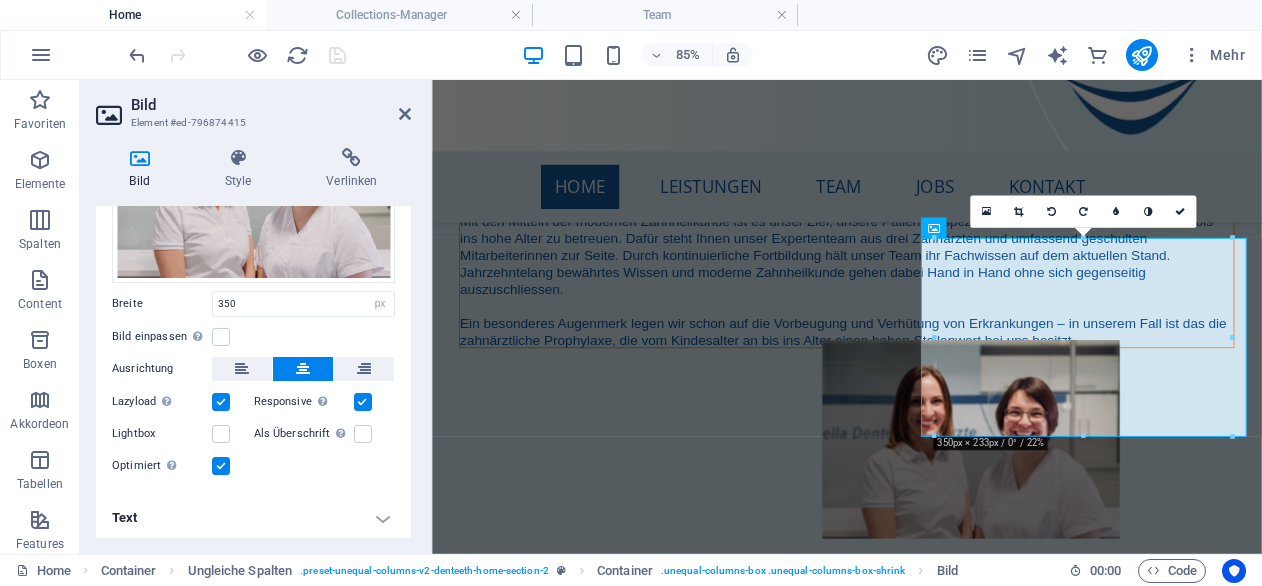 click at bounding box center (363, 402) 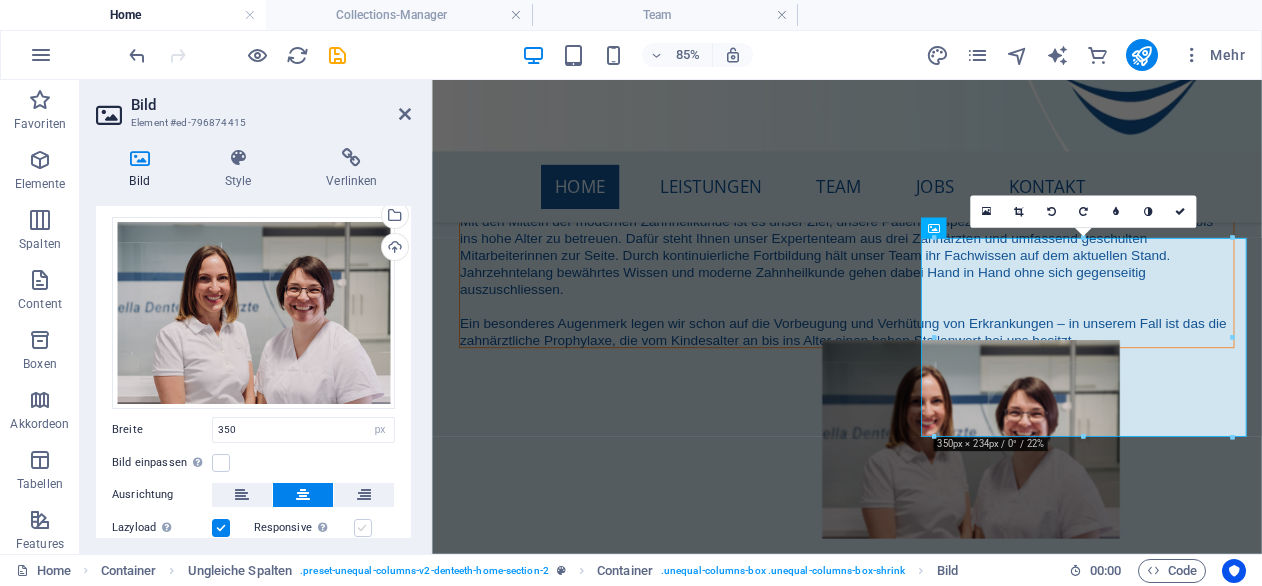 scroll, scrollTop: 40, scrollLeft: 0, axis: vertical 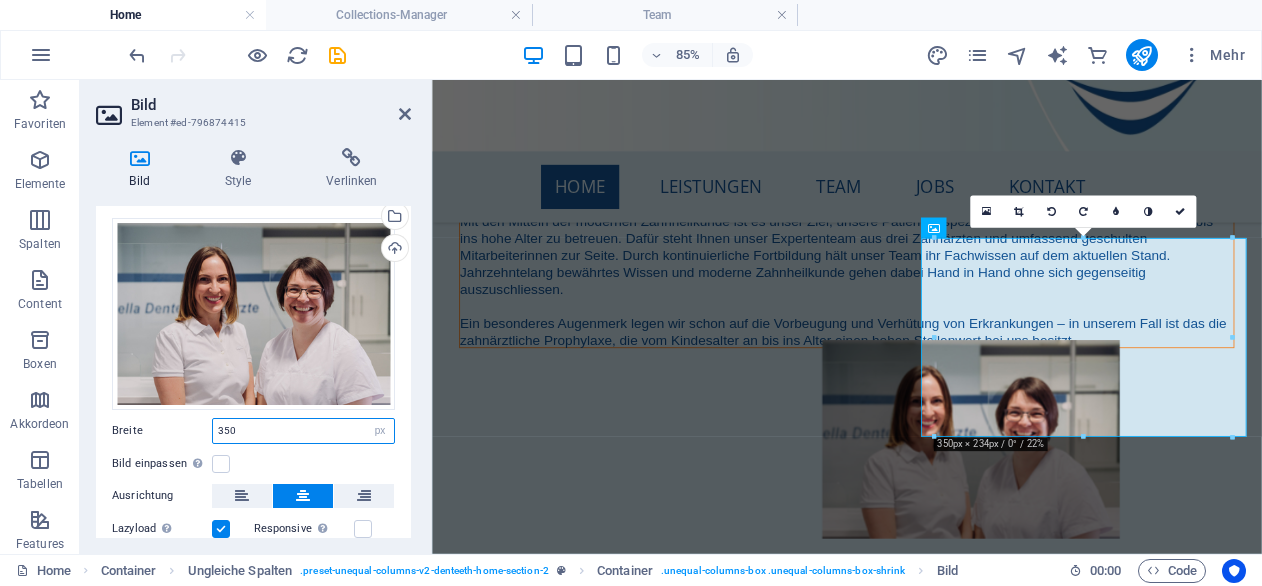 click on "350" at bounding box center [303, 431] 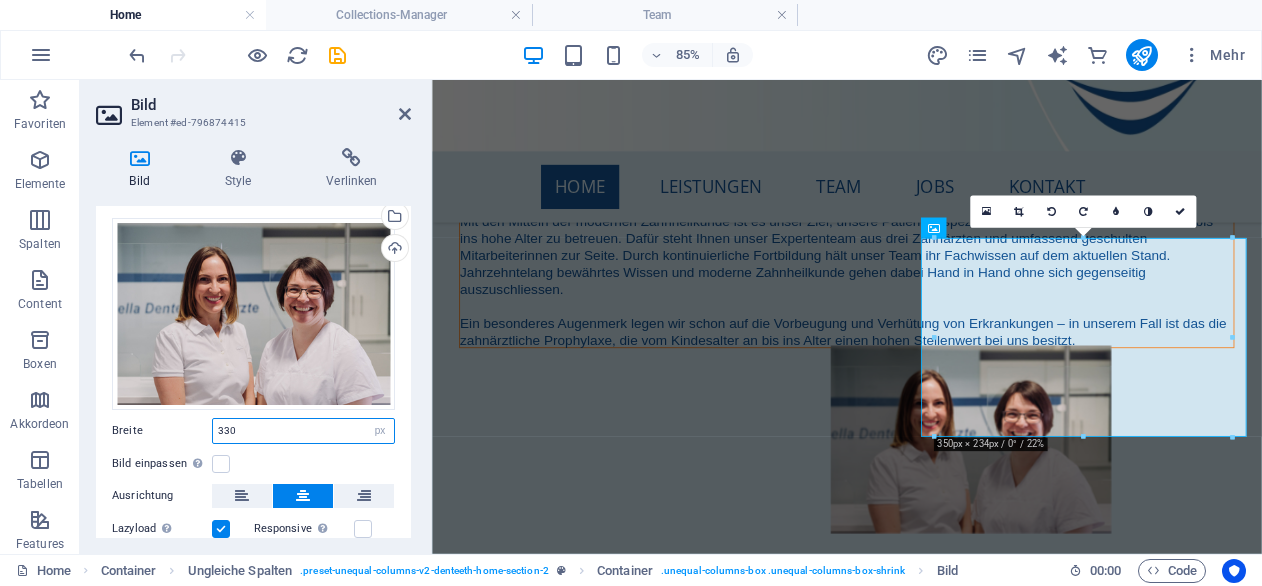 scroll, scrollTop: 996, scrollLeft: 0, axis: vertical 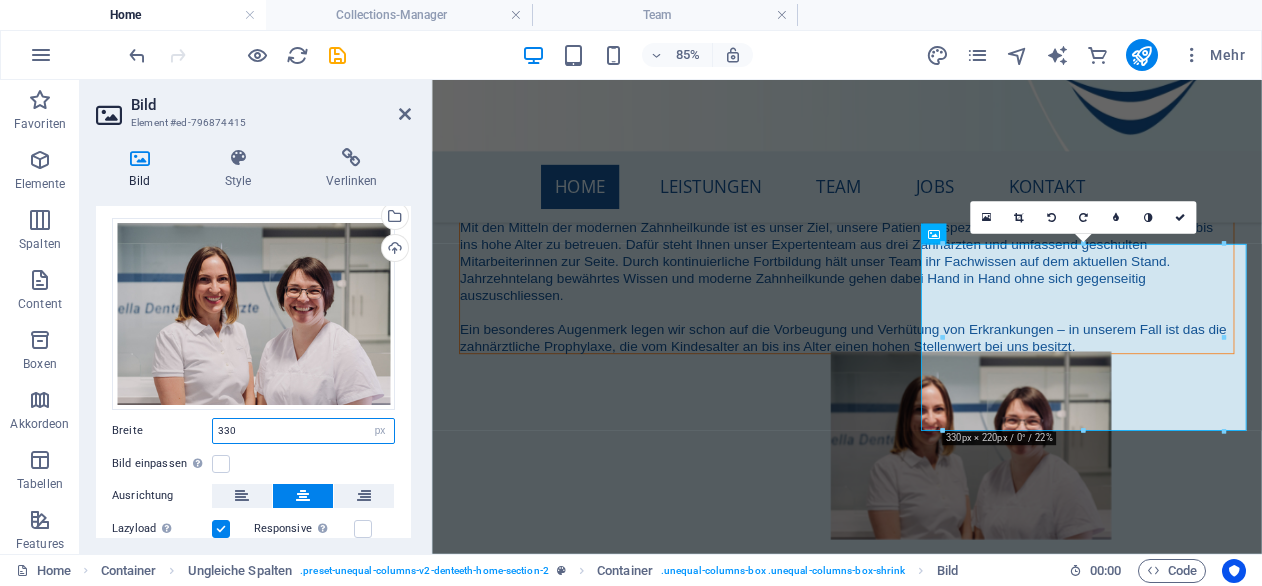 type on "330" 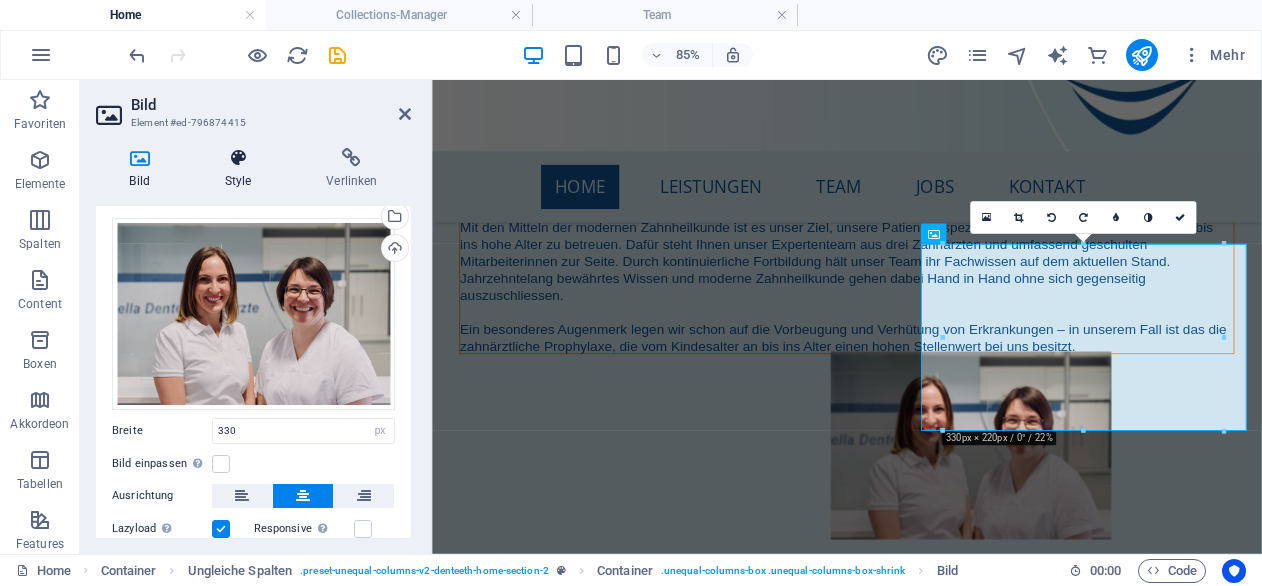 click at bounding box center [238, 158] 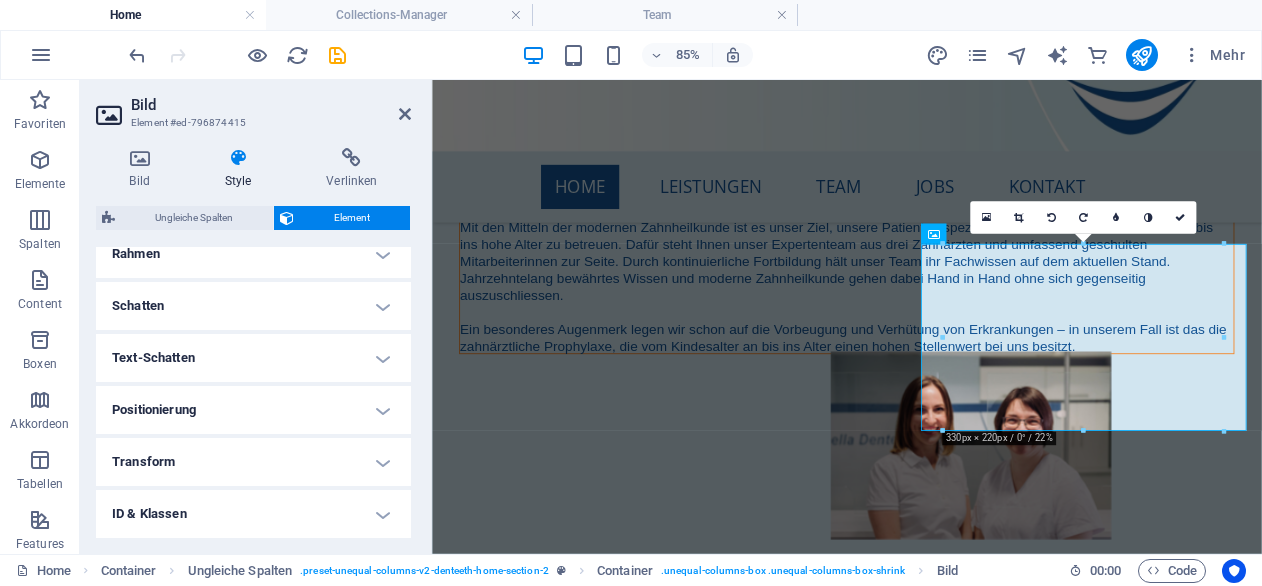 scroll, scrollTop: 469, scrollLeft: 0, axis: vertical 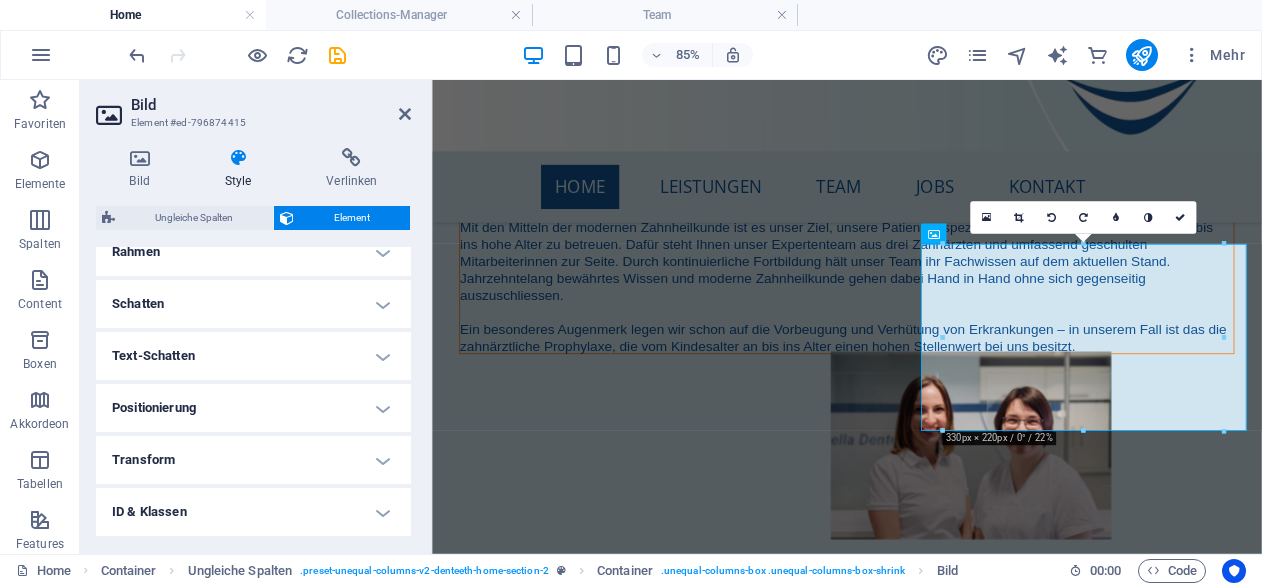 click on "Positionierung" at bounding box center [253, 408] 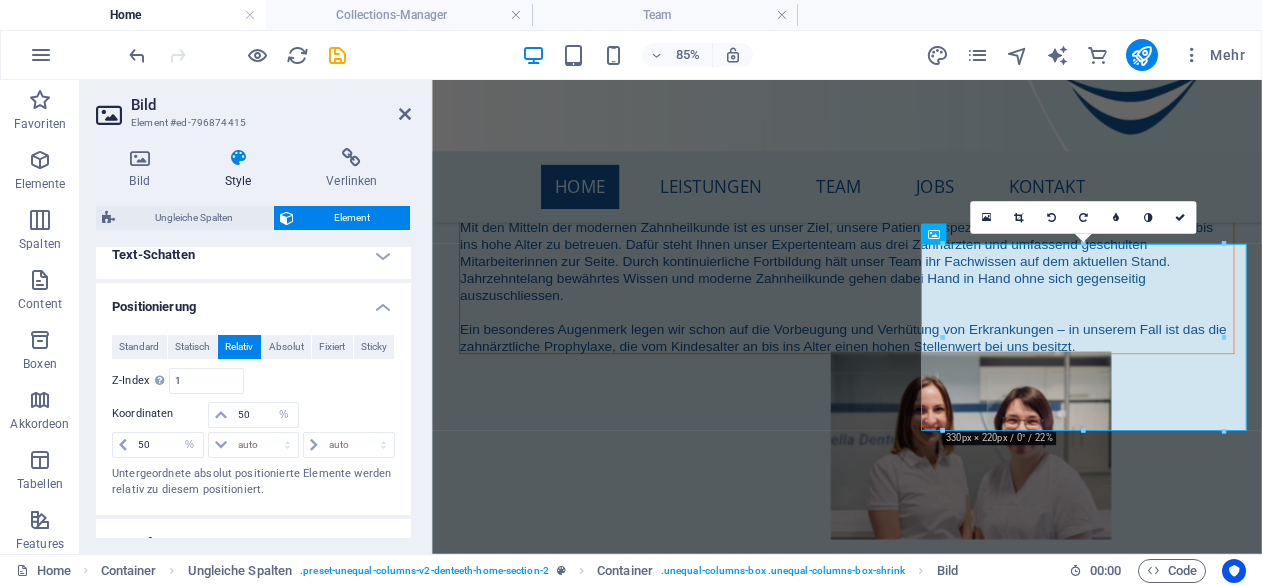 scroll, scrollTop: 576, scrollLeft: 0, axis: vertical 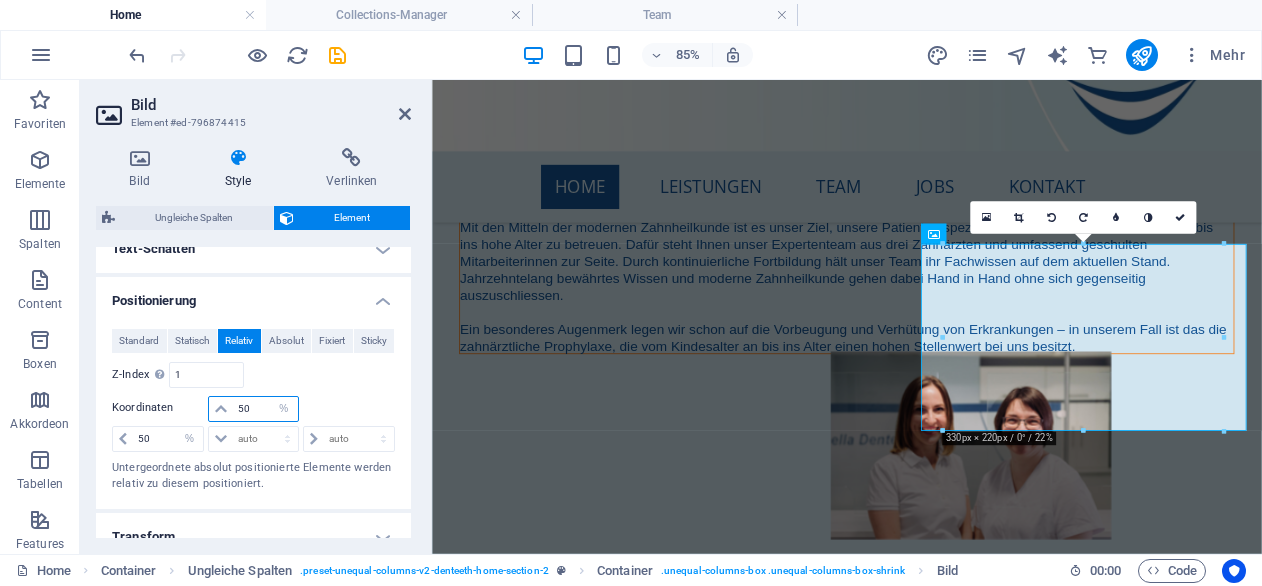 click on "50" at bounding box center [265, 409] 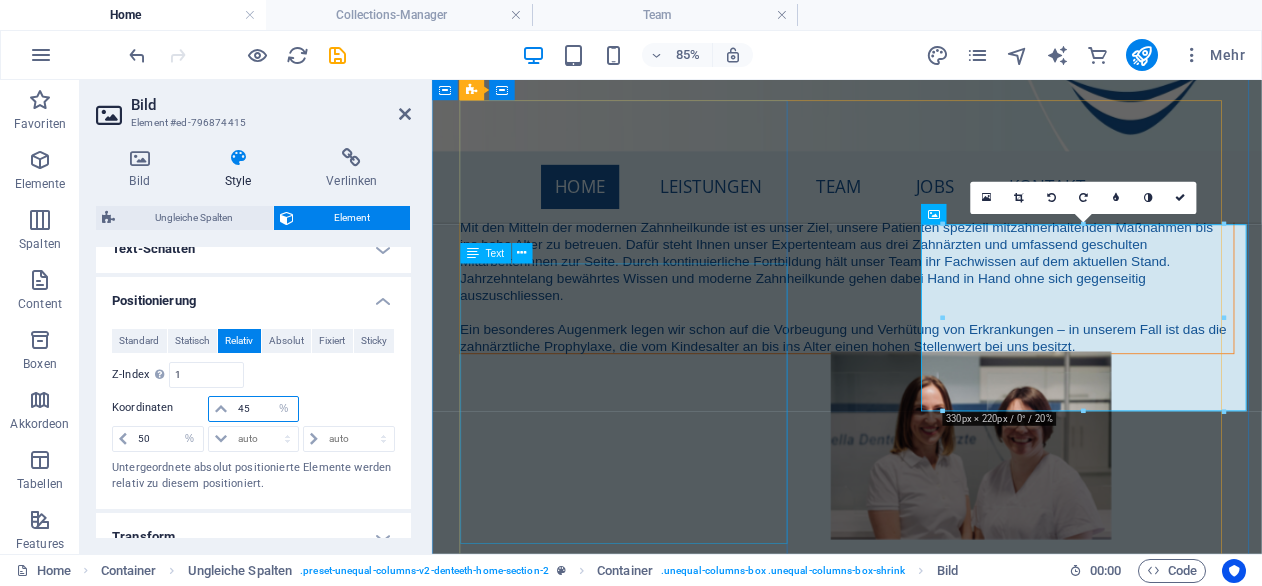 type on "45" 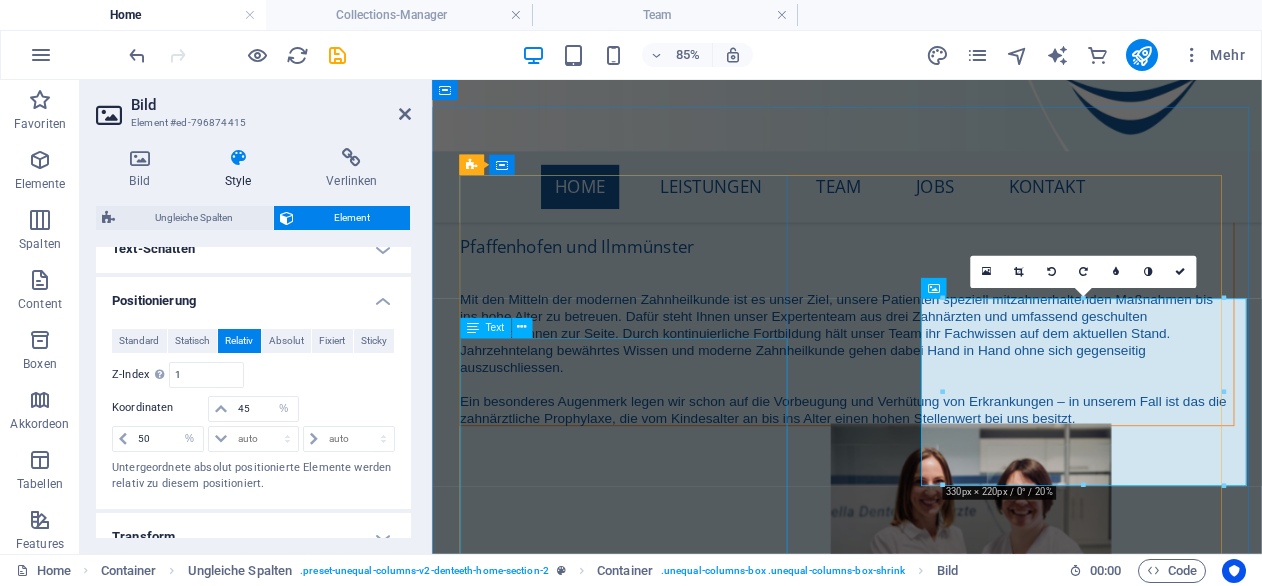 scroll, scrollTop: 908, scrollLeft: 0, axis: vertical 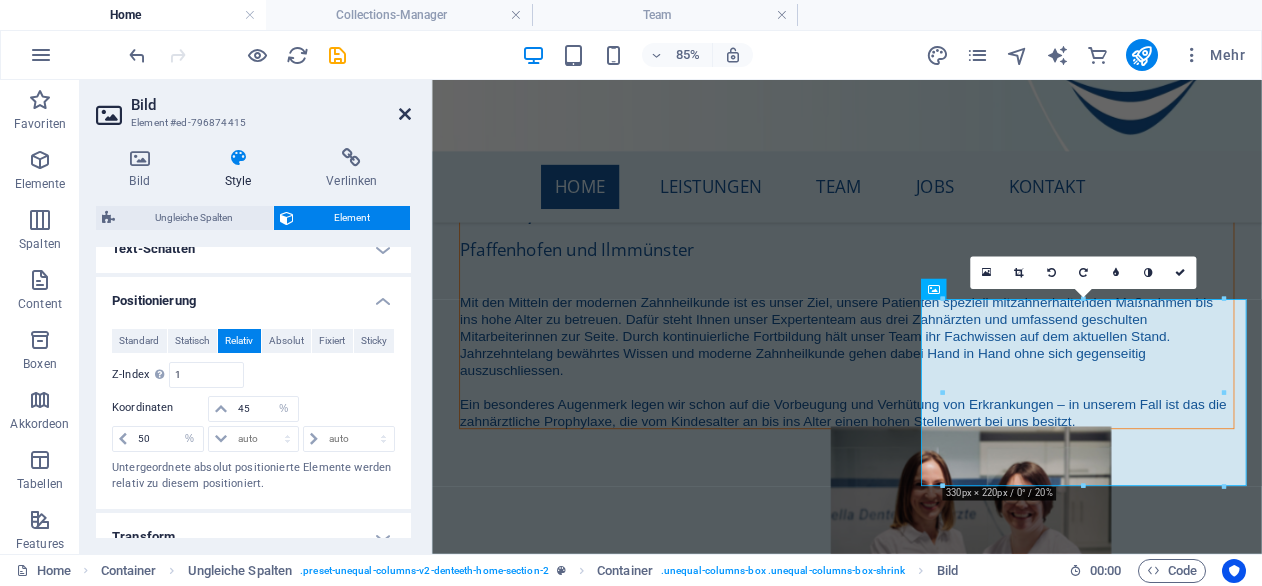 click at bounding box center (405, 114) 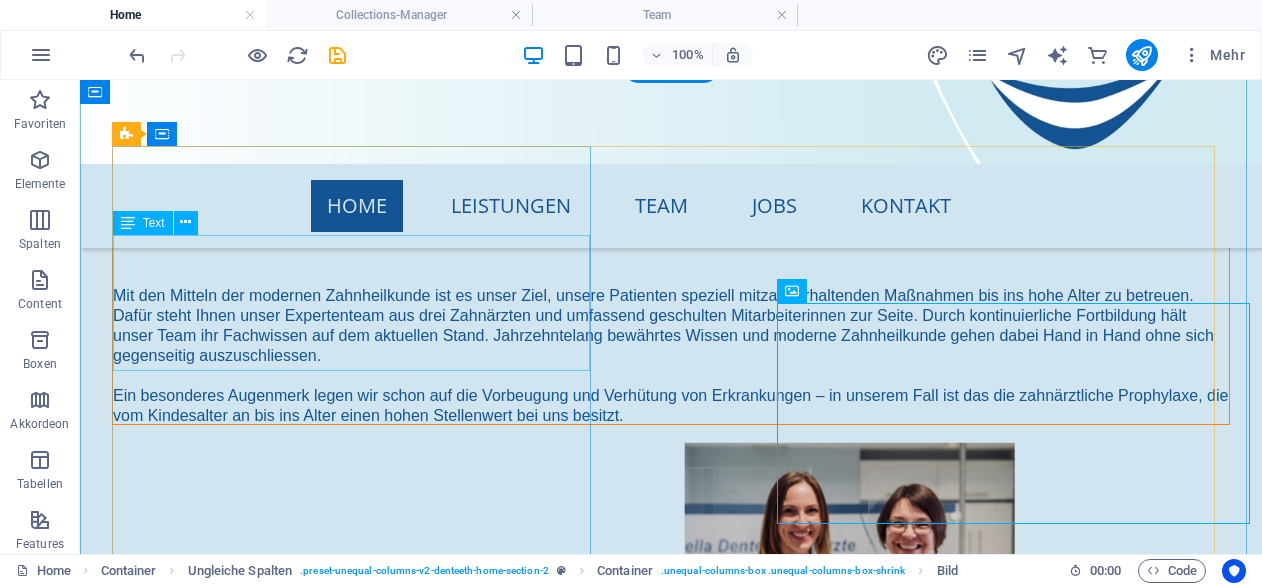scroll, scrollTop: 950, scrollLeft: 0, axis: vertical 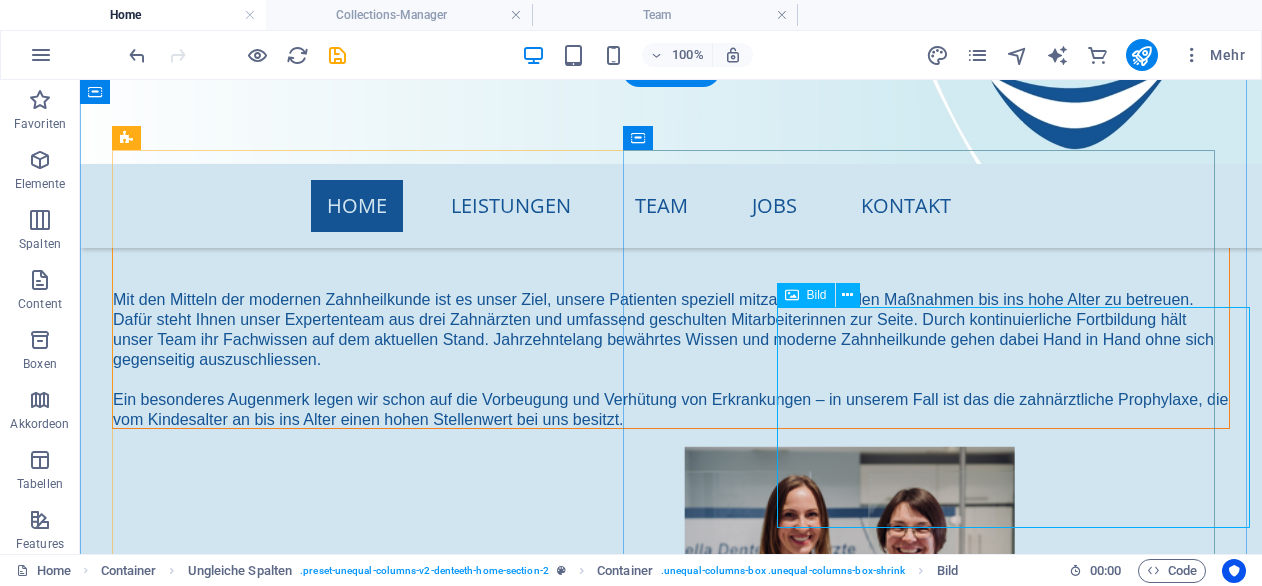 click at bounding box center [850, 557] 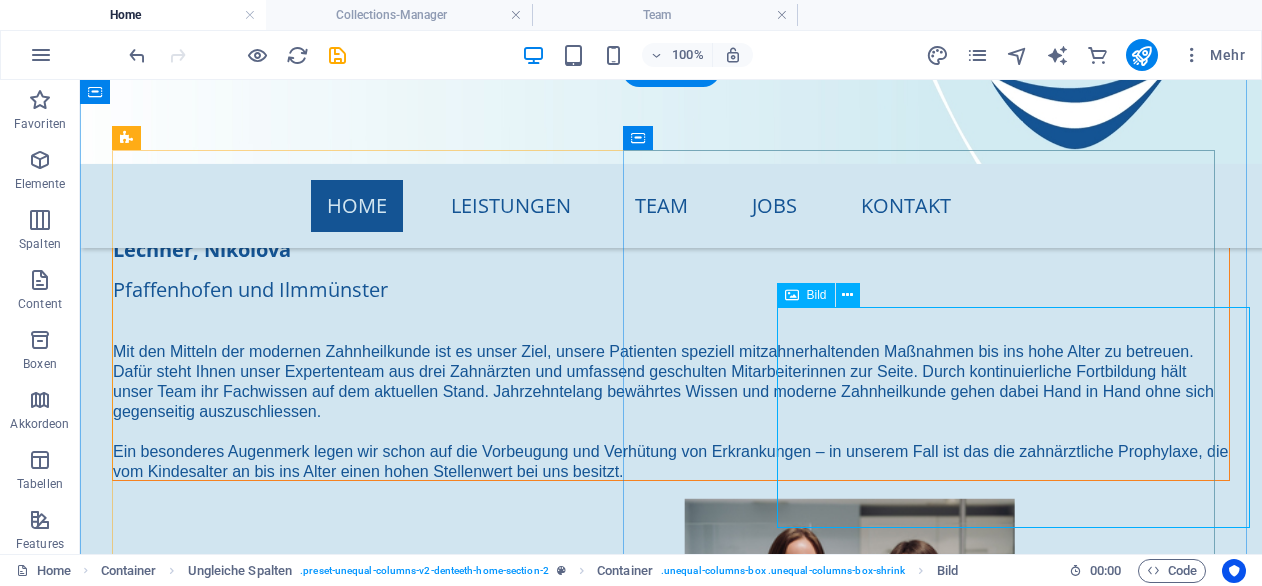 select on "%" 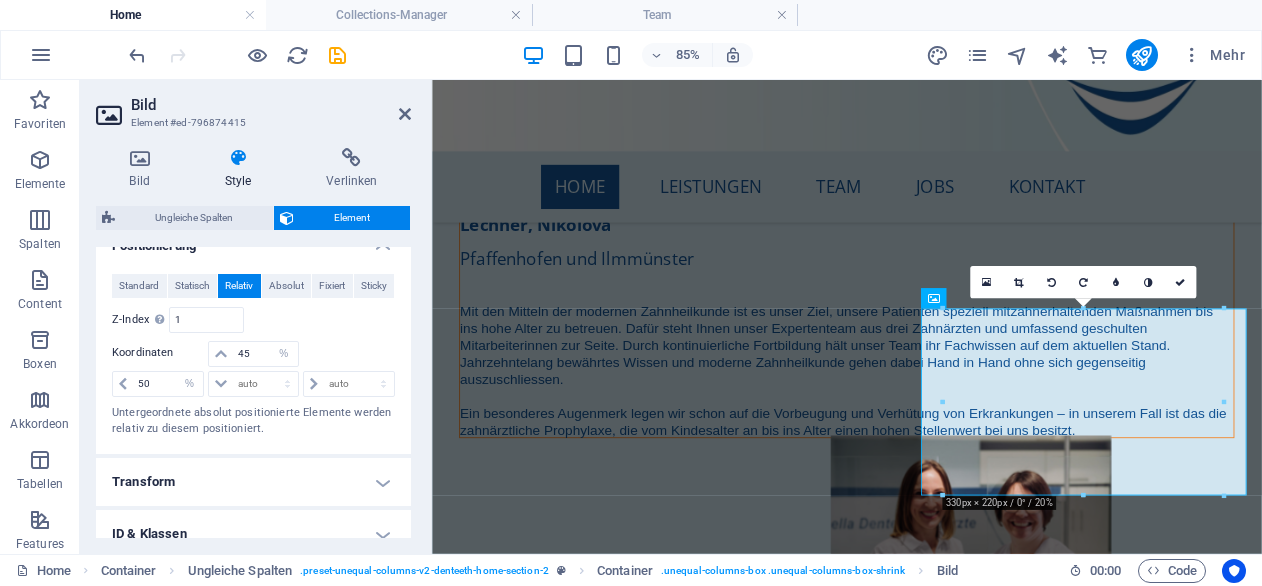 scroll, scrollTop: 633, scrollLeft: 0, axis: vertical 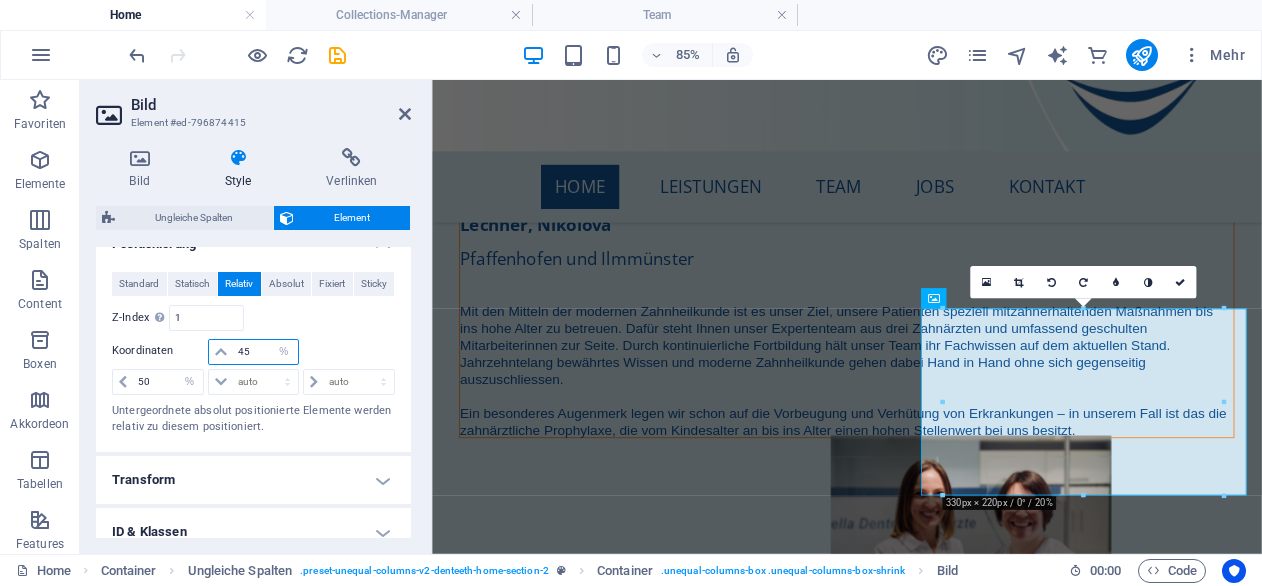 click on "45" at bounding box center [265, 352] 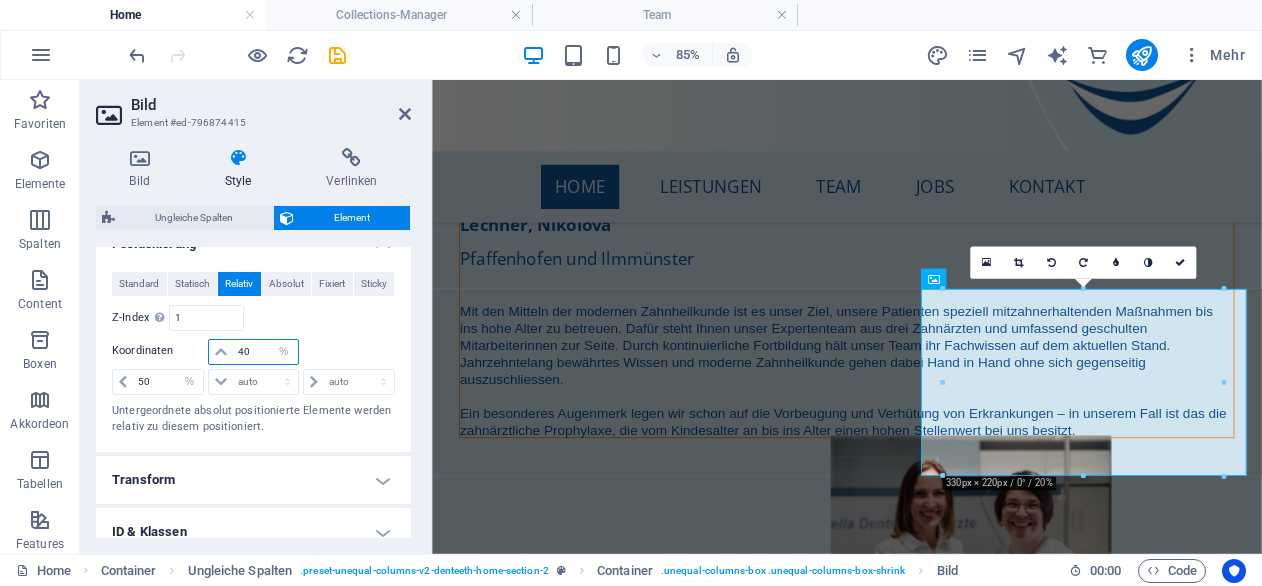 type on "40" 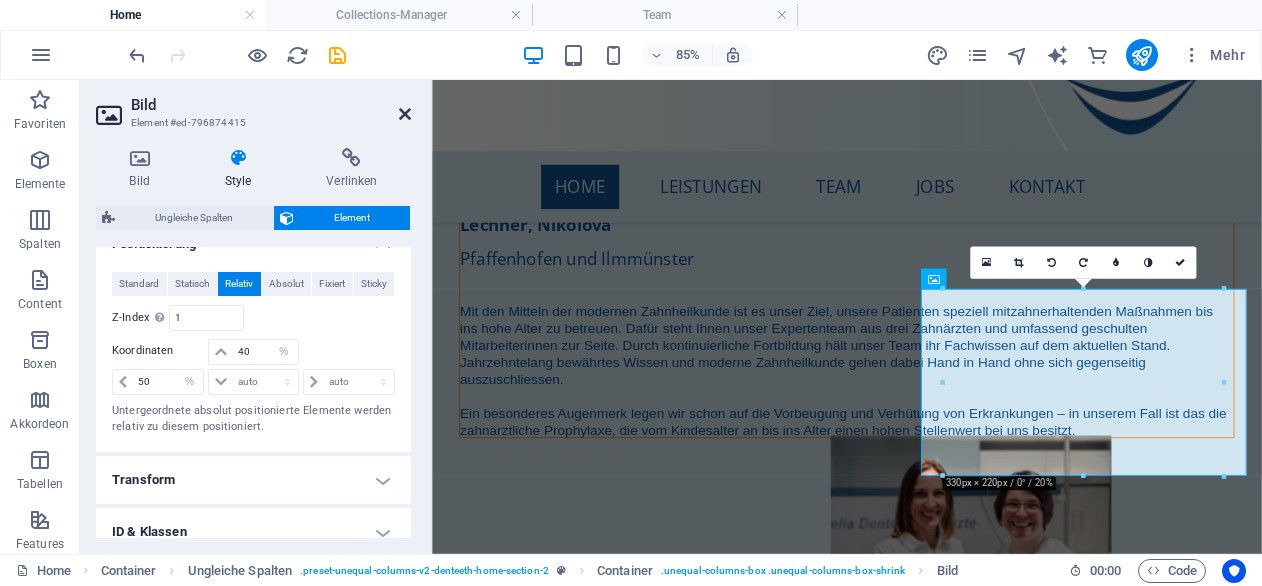 click at bounding box center (405, 114) 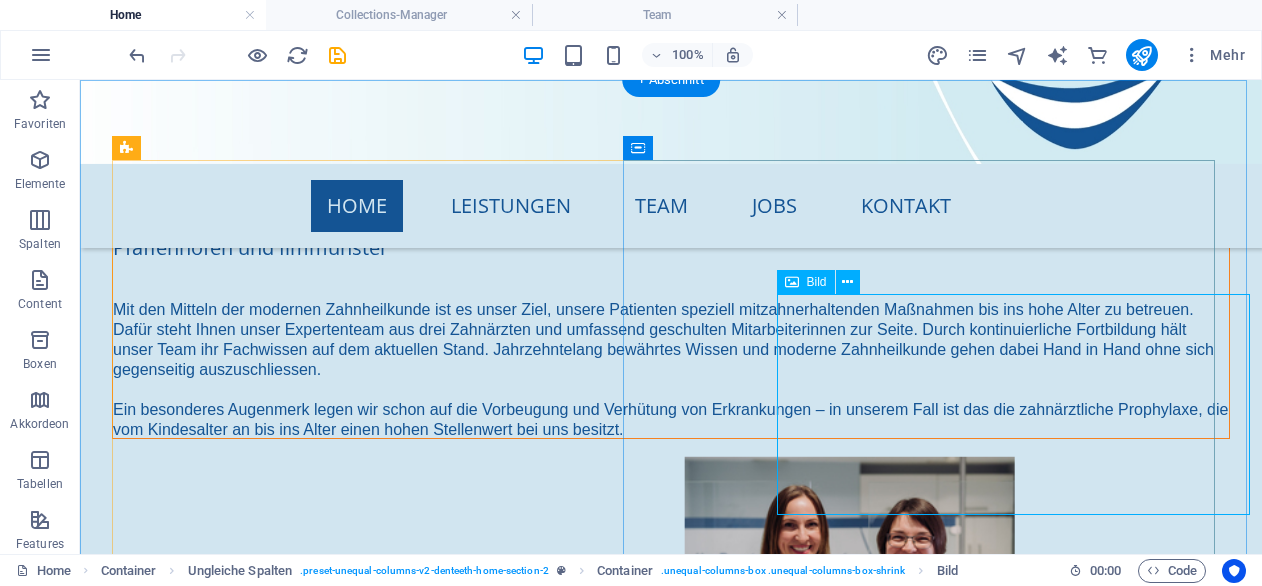 scroll, scrollTop: 897, scrollLeft: 0, axis: vertical 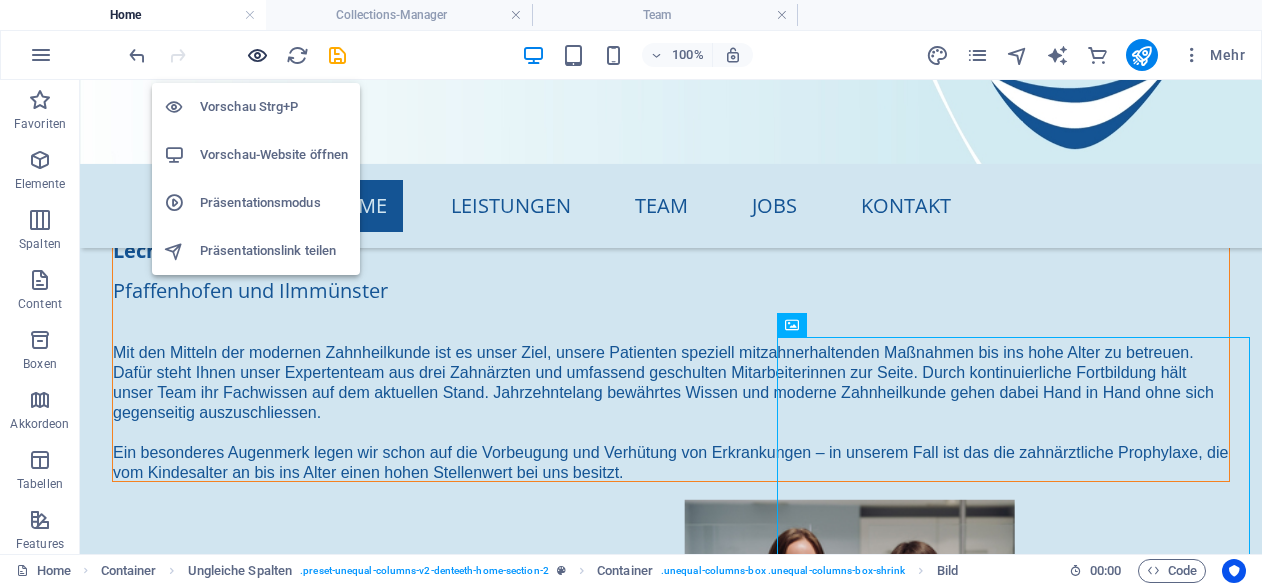click at bounding box center [257, 55] 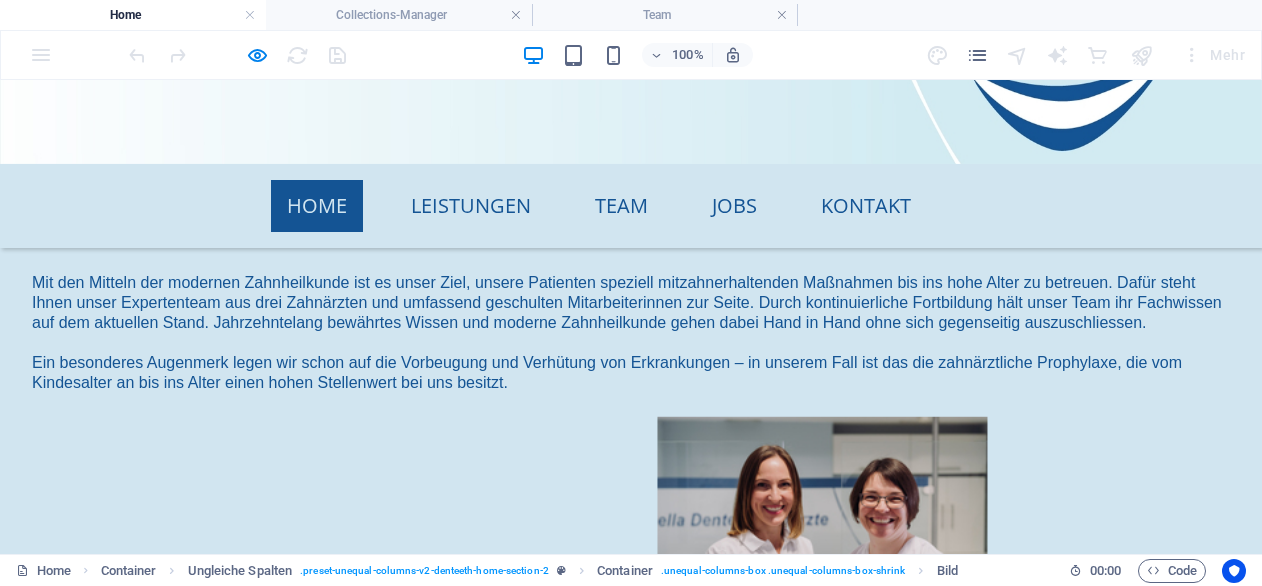 scroll, scrollTop: 678, scrollLeft: 0, axis: vertical 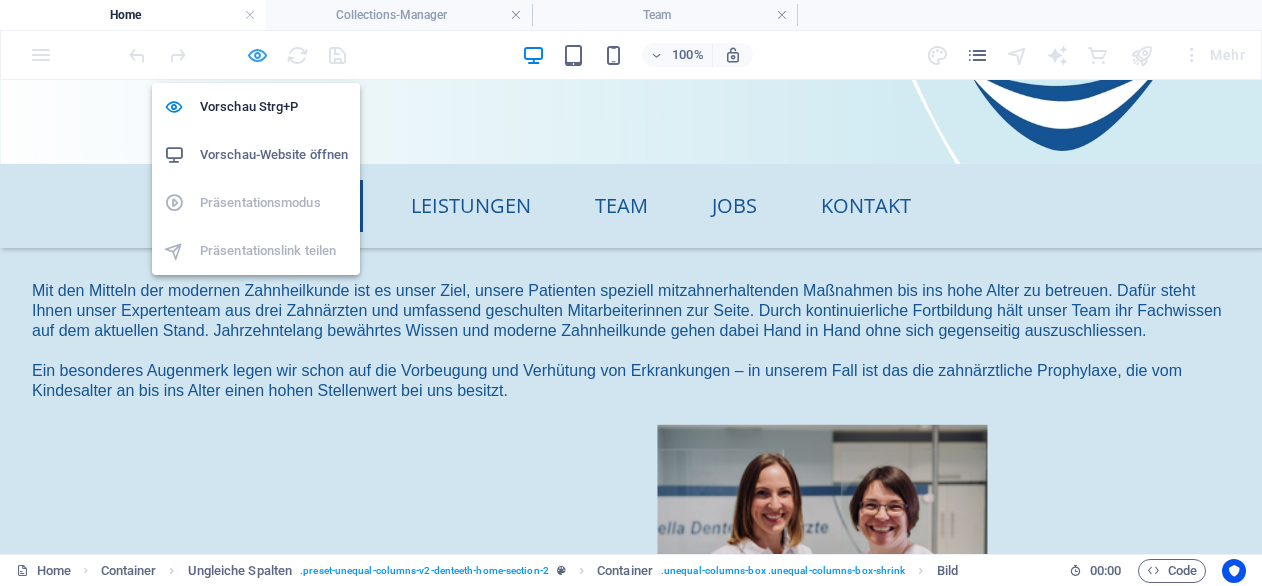 click at bounding box center [257, 55] 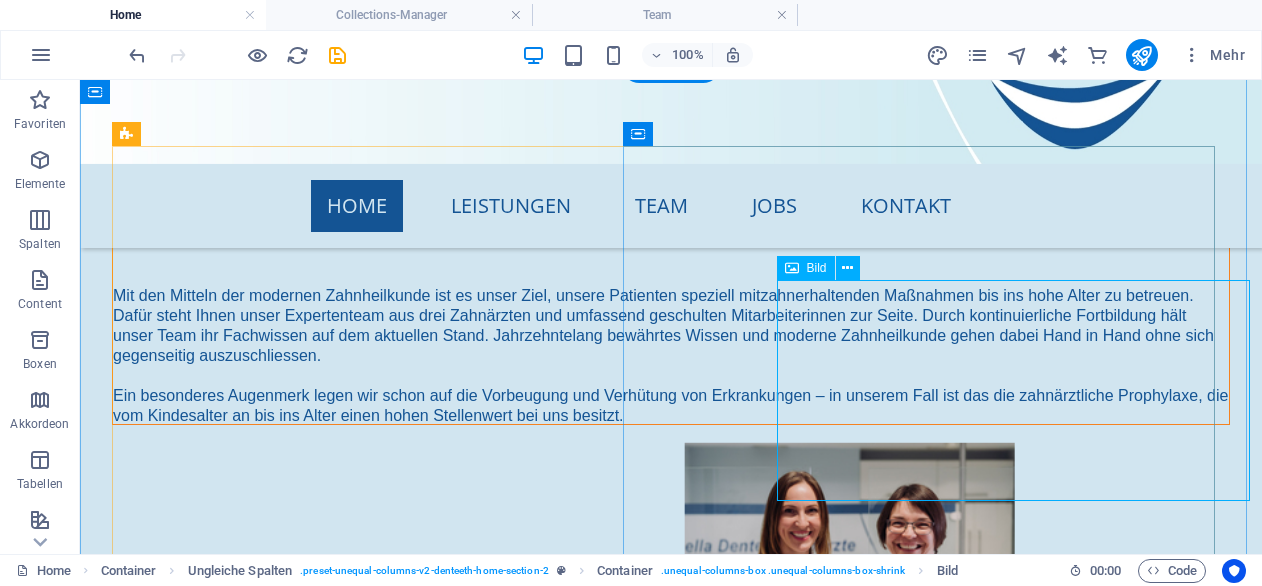 click at bounding box center [850, 553] 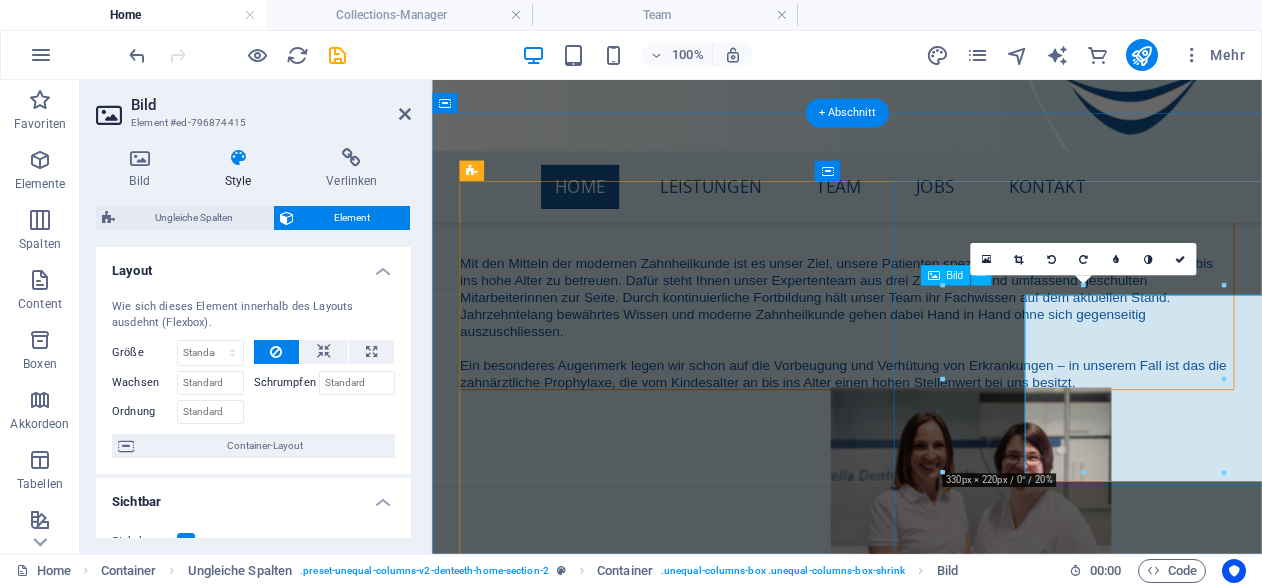scroll, scrollTop: 902, scrollLeft: 0, axis: vertical 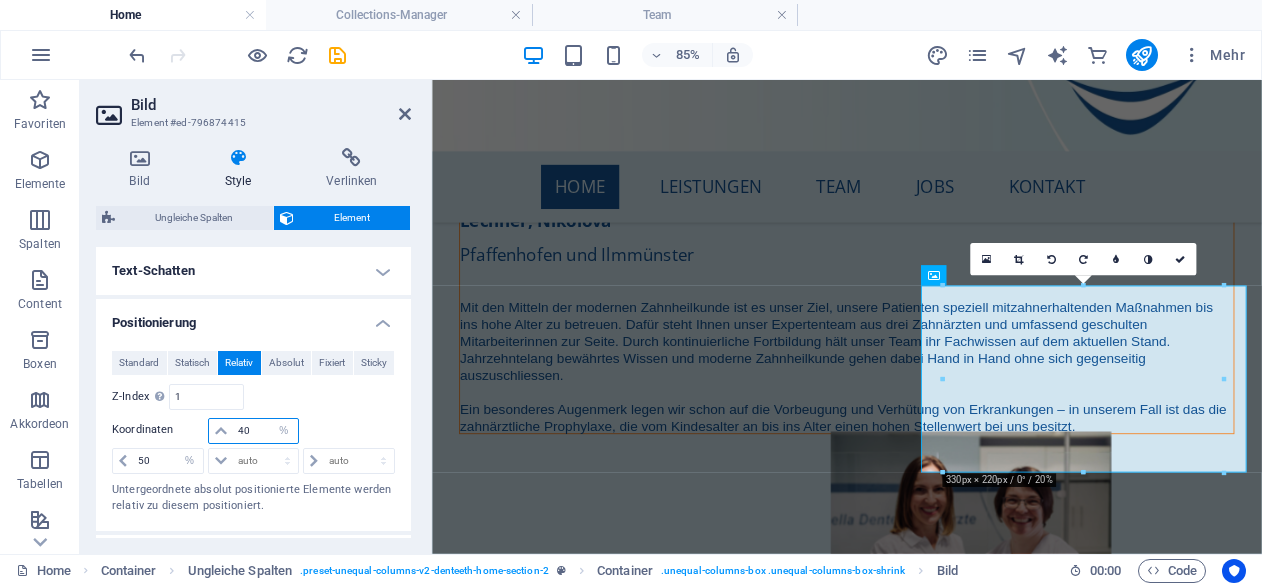 click on "40" at bounding box center [265, 431] 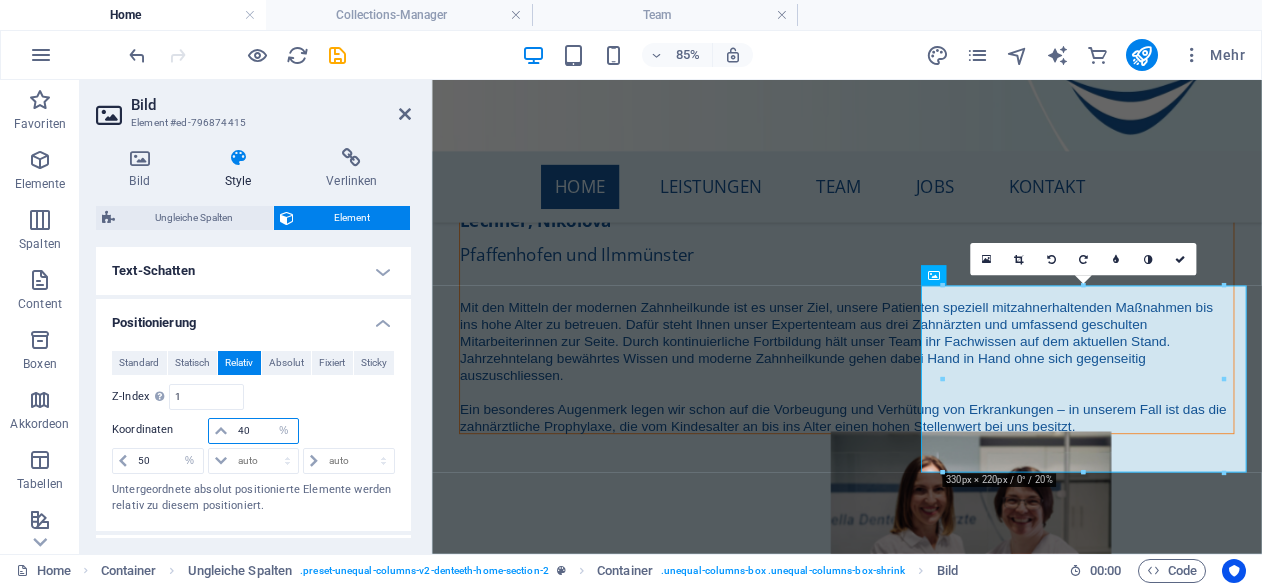 type on "4" 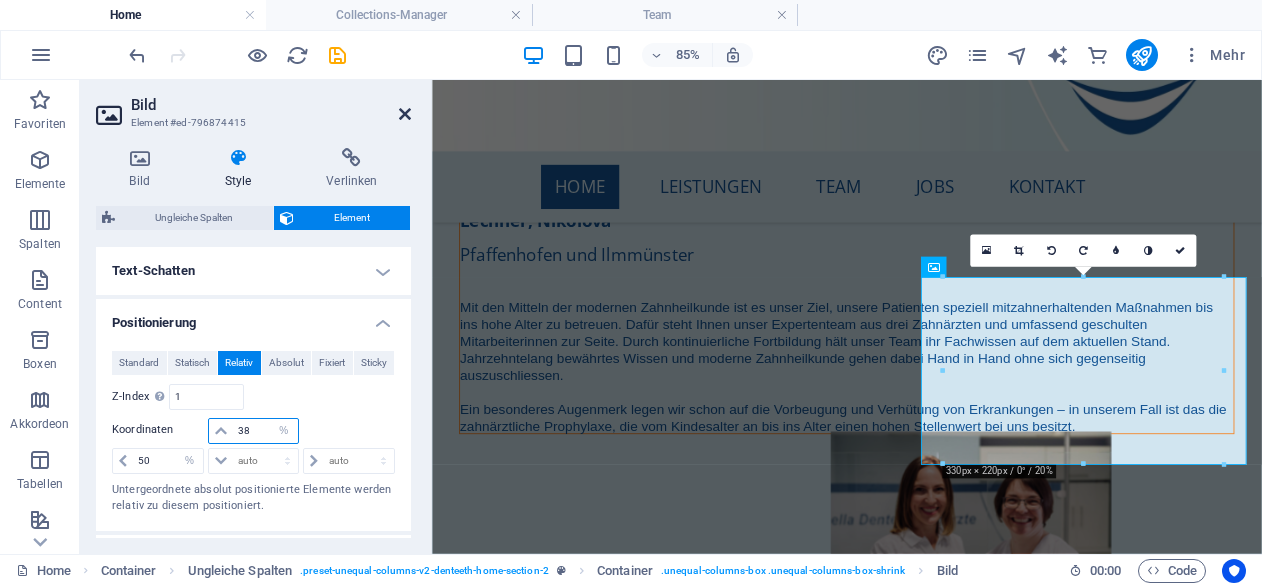 type on "38" 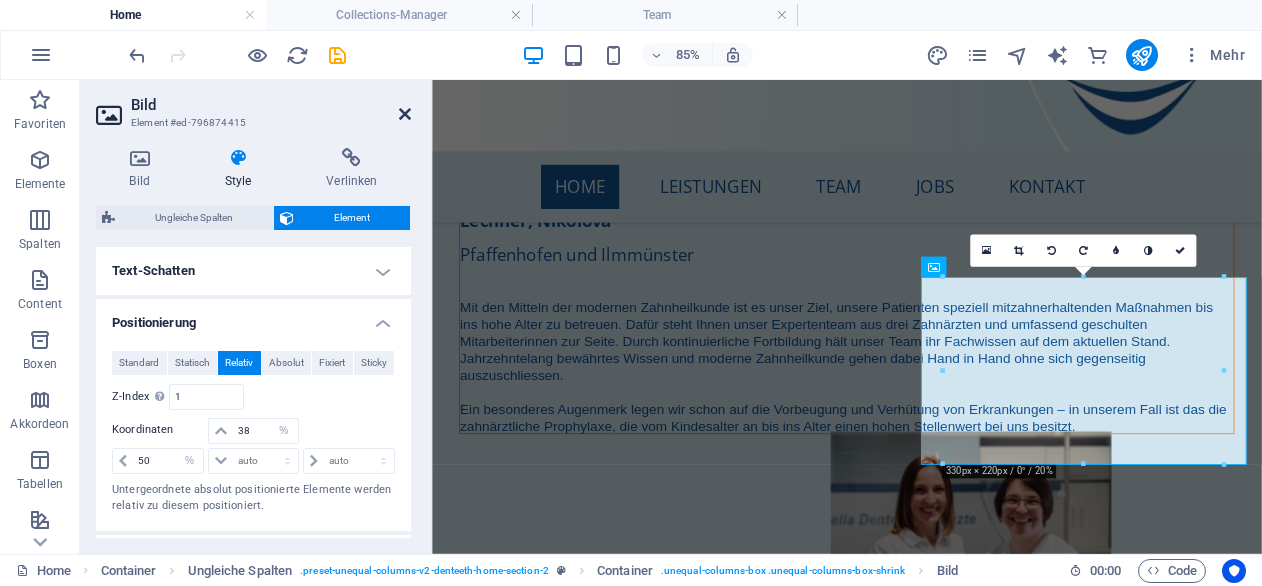 click at bounding box center [405, 114] 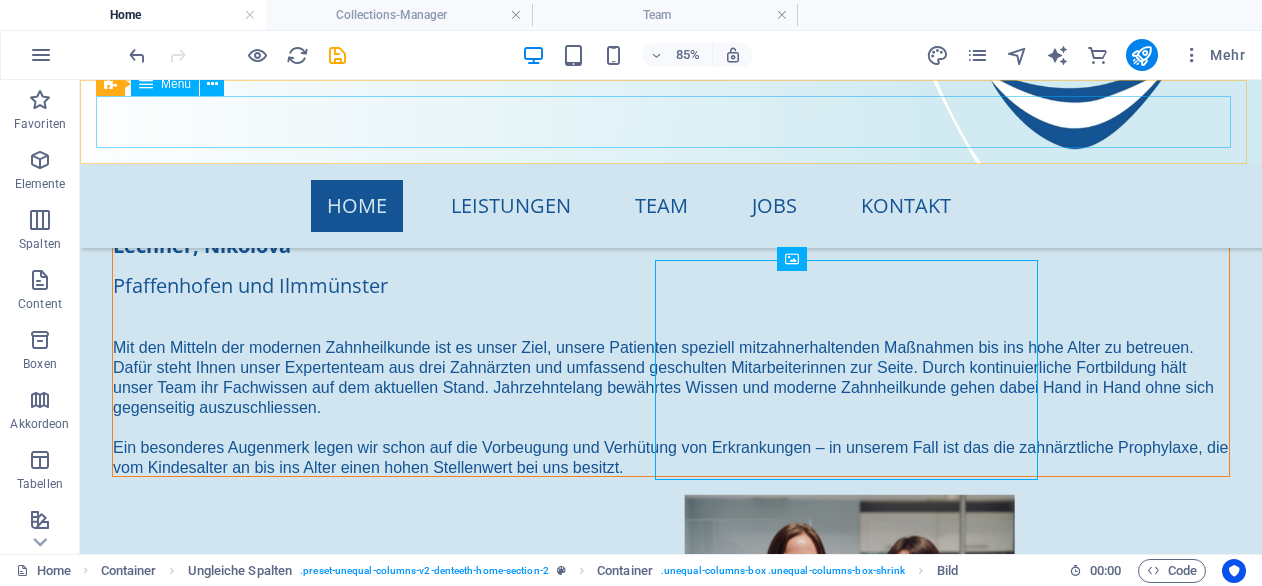 scroll, scrollTop: 954, scrollLeft: 0, axis: vertical 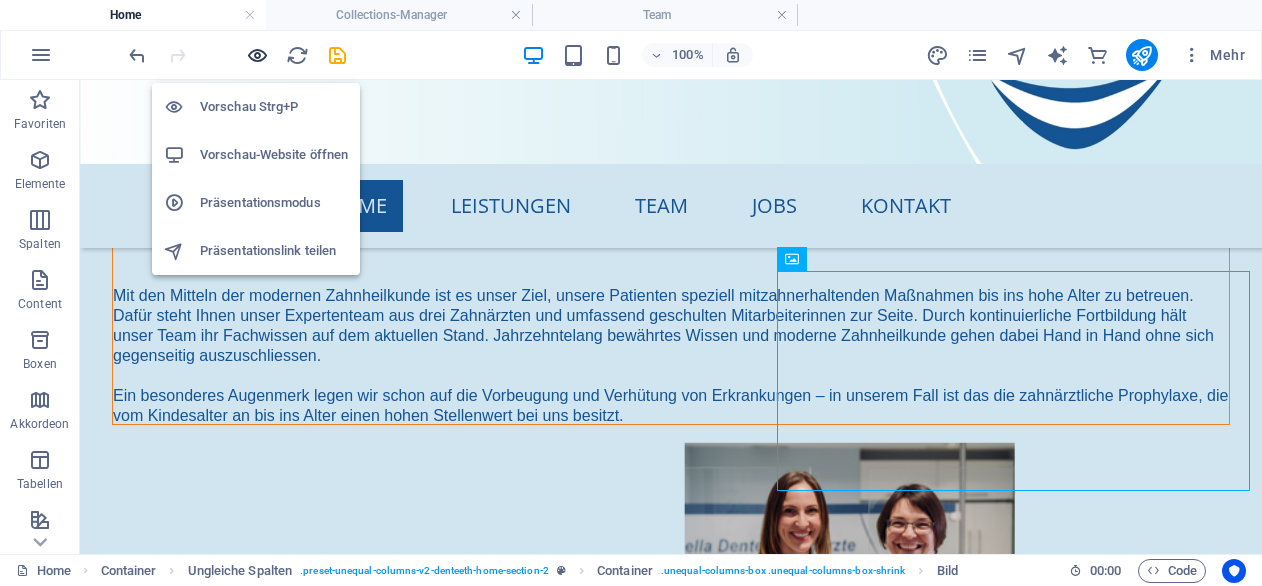 click at bounding box center [257, 55] 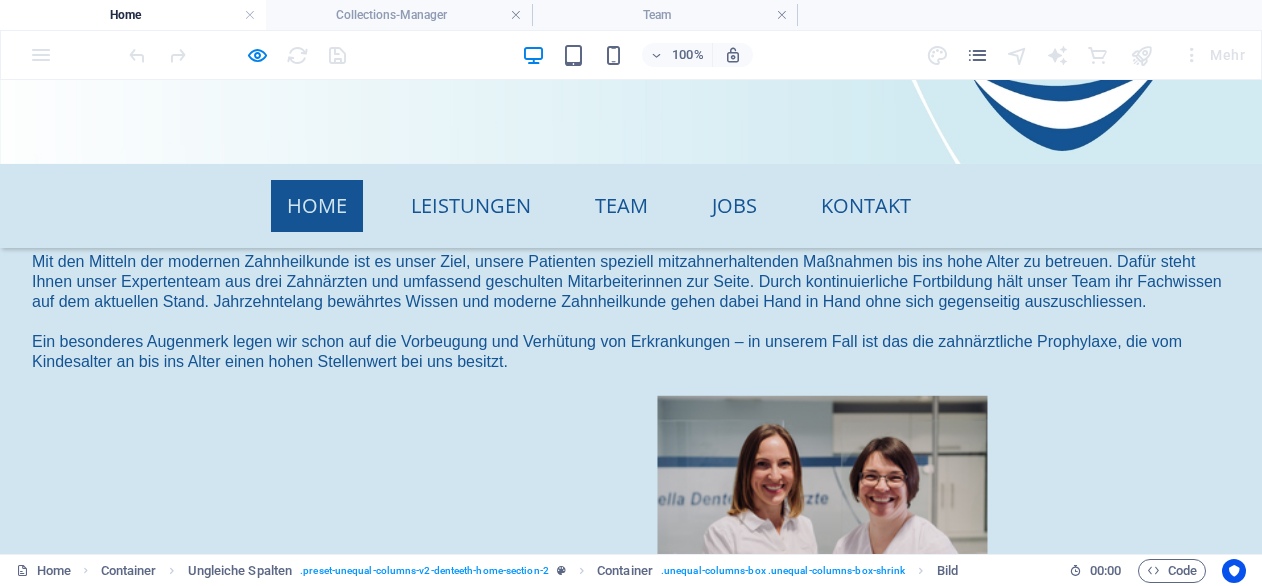 scroll, scrollTop: 649, scrollLeft: 0, axis: vertical 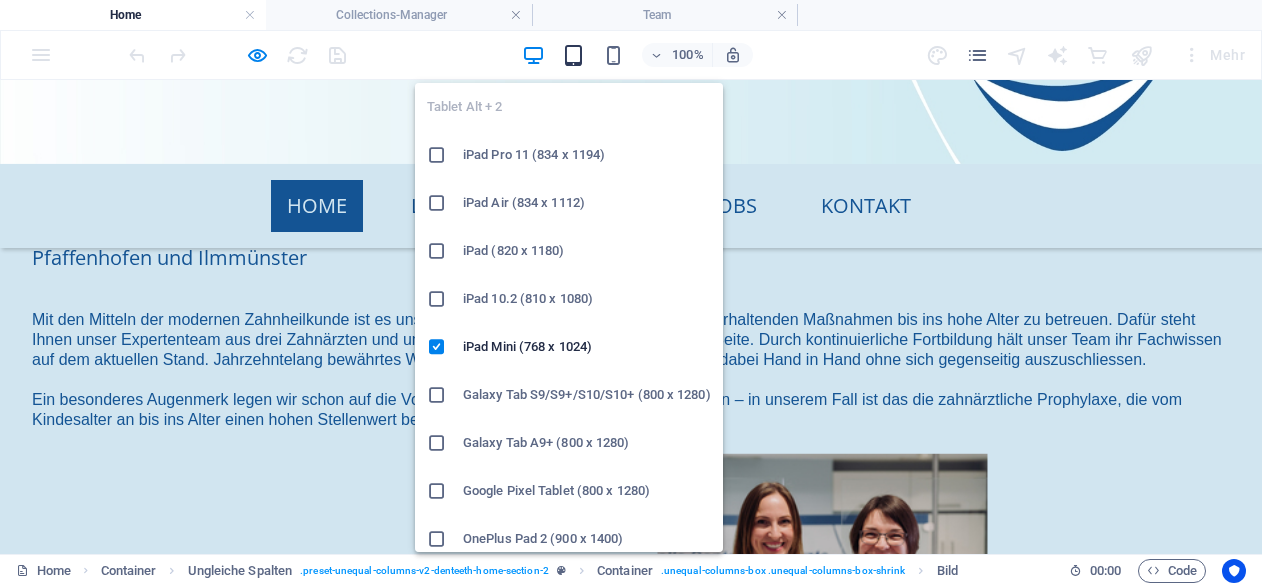 click at bounding box center (573, 55) 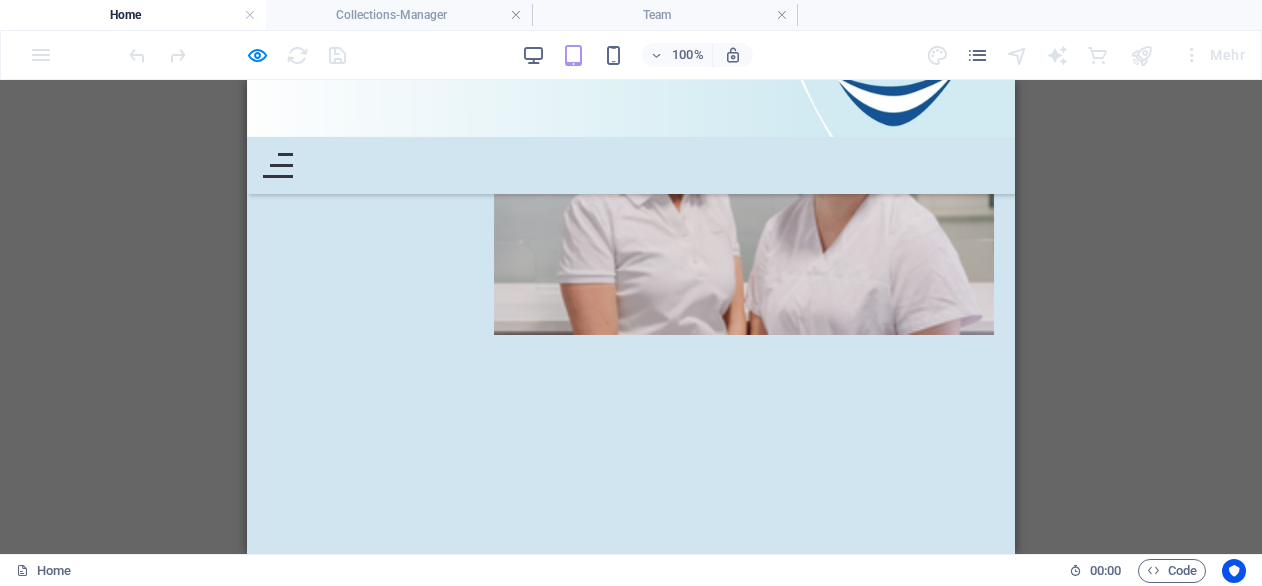 scroll, scrollTop: 866, scrollLeft: 0, axis: vertical 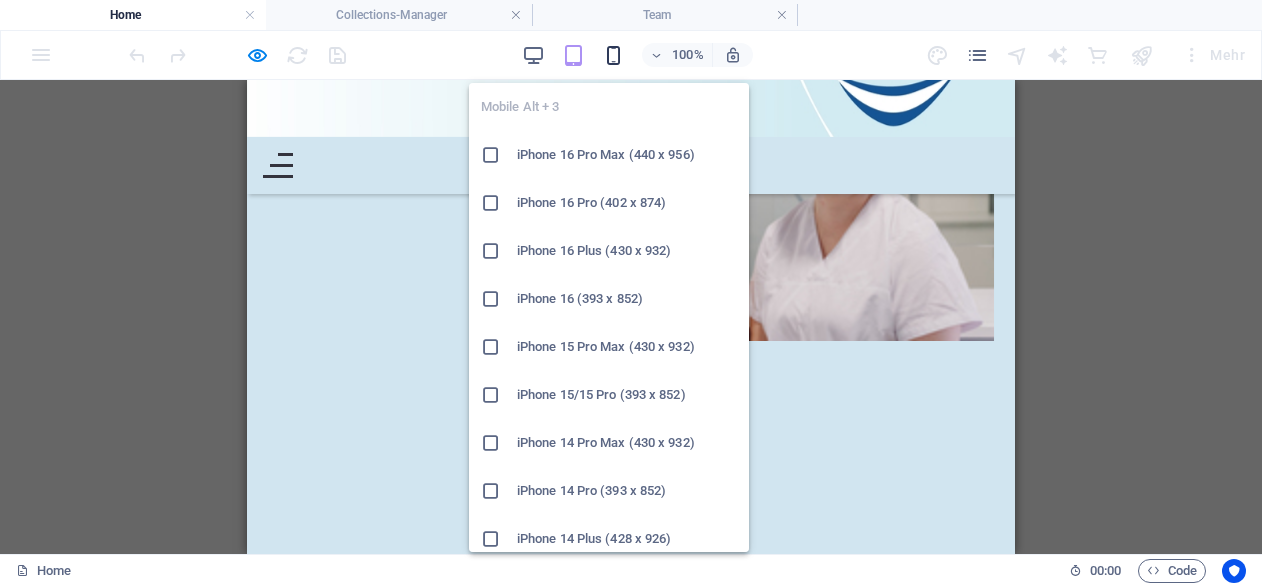 click at bounding box center [613, 55] 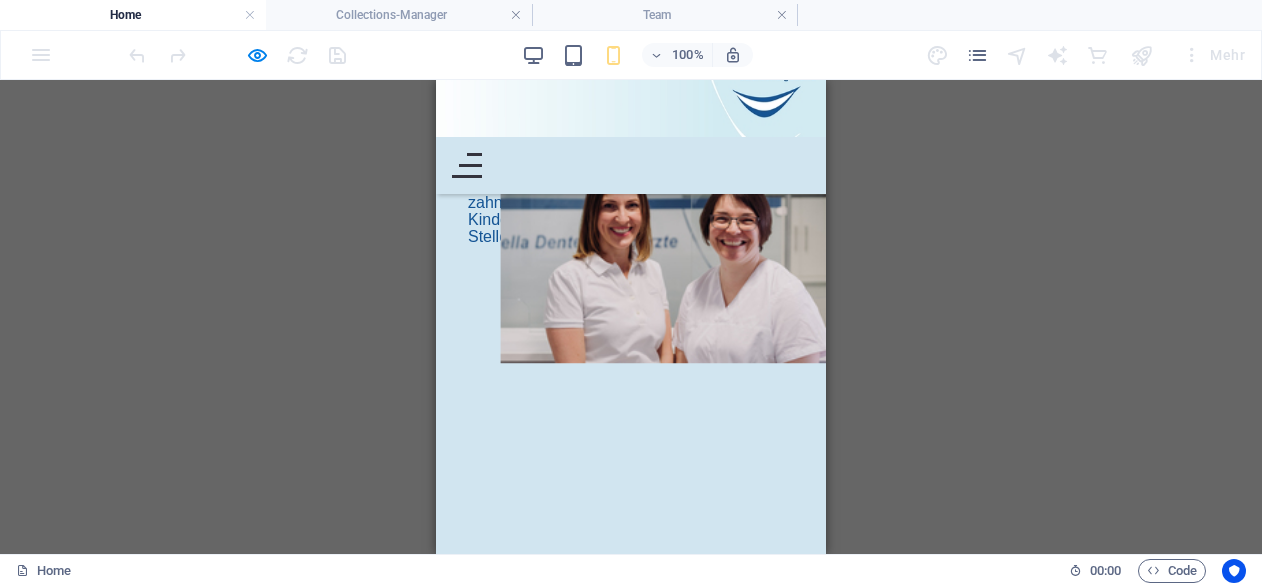 scroll, scrollTop: 700, scrollLeft: 0, axis: vertical 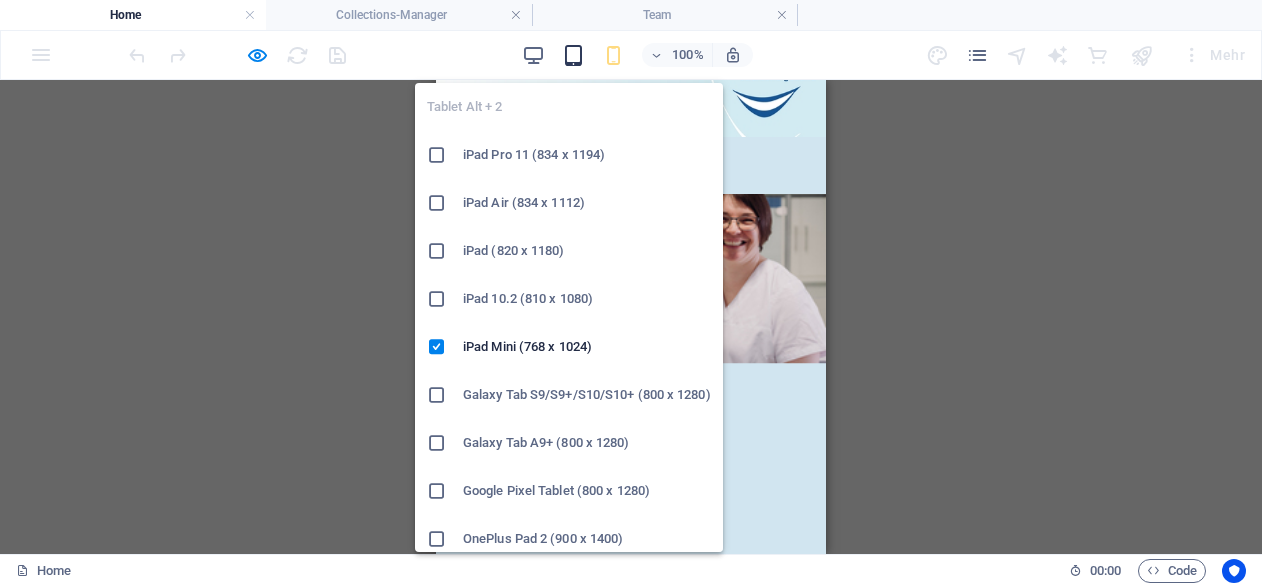 click at bounding box center [573, 55] 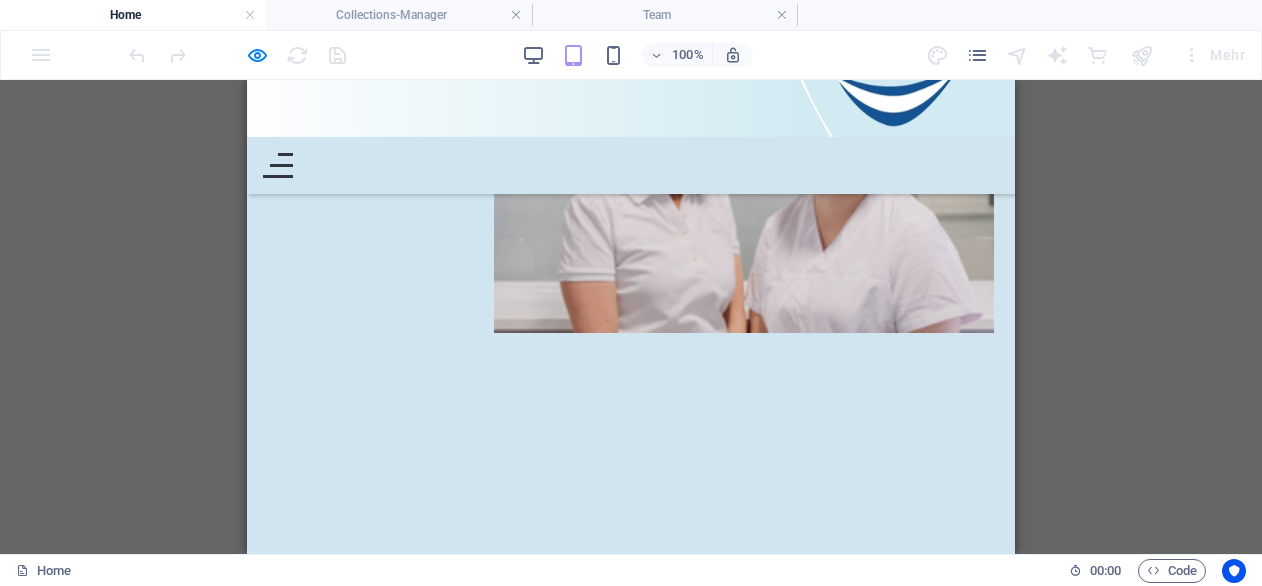 scroll, scrollTop: 970, scrollLeft: 0, axis: vertical 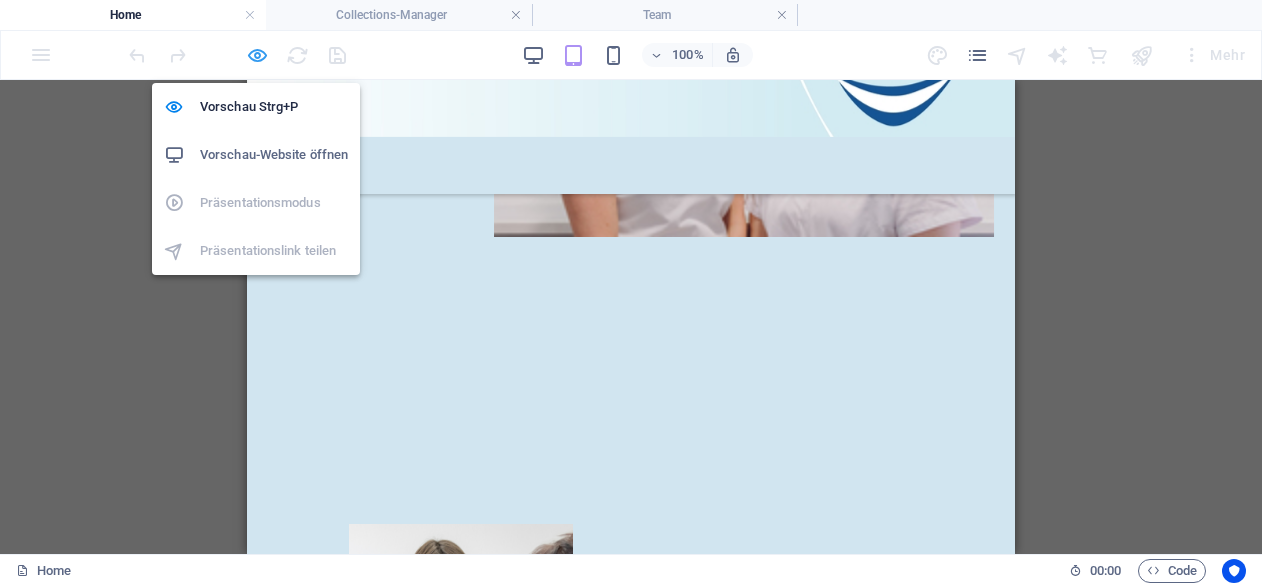 click at bounding box center [257, 55] 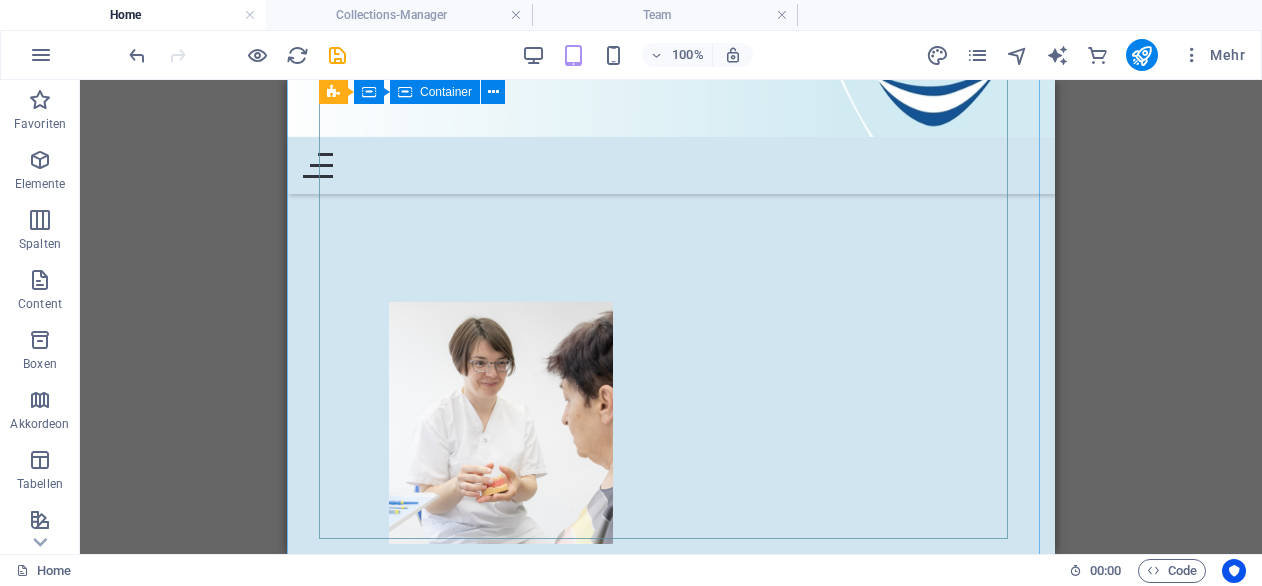 scroll, scrollTop: 1613, scrollLeft: 0, axis: vertical 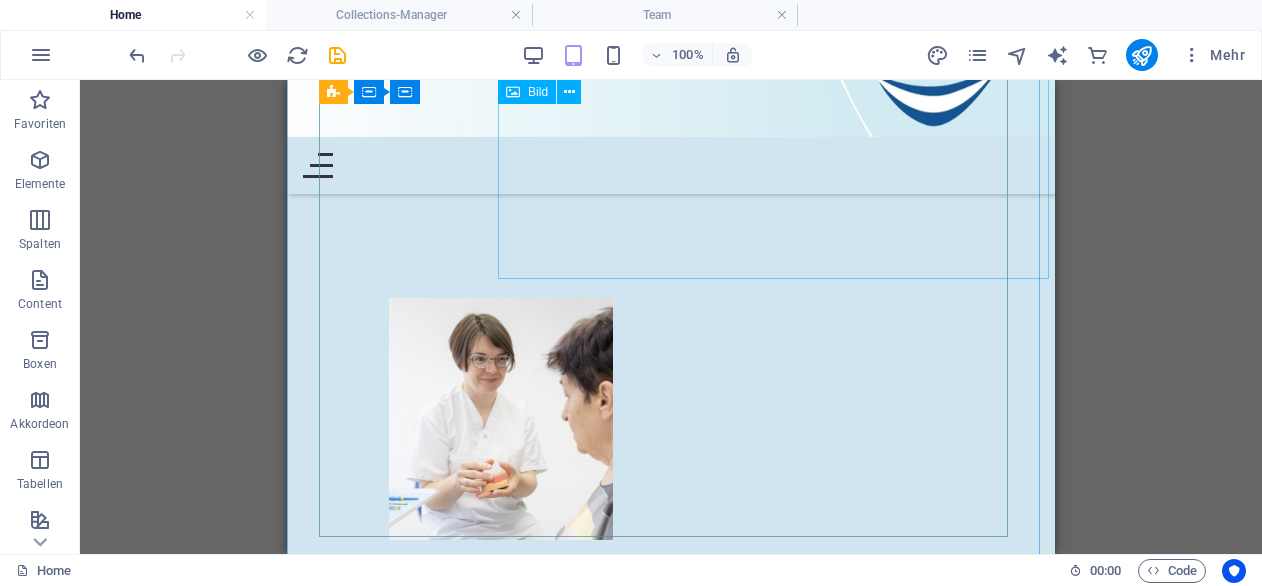 click at bounding box center (783, -156) 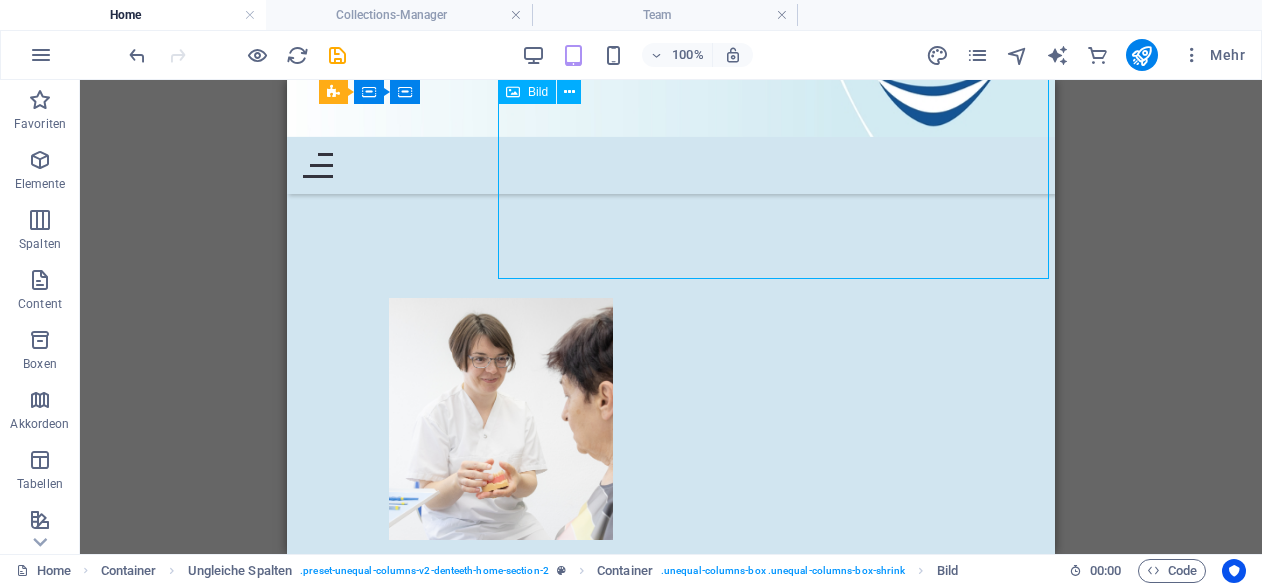 click at bounding box center [783, -156] 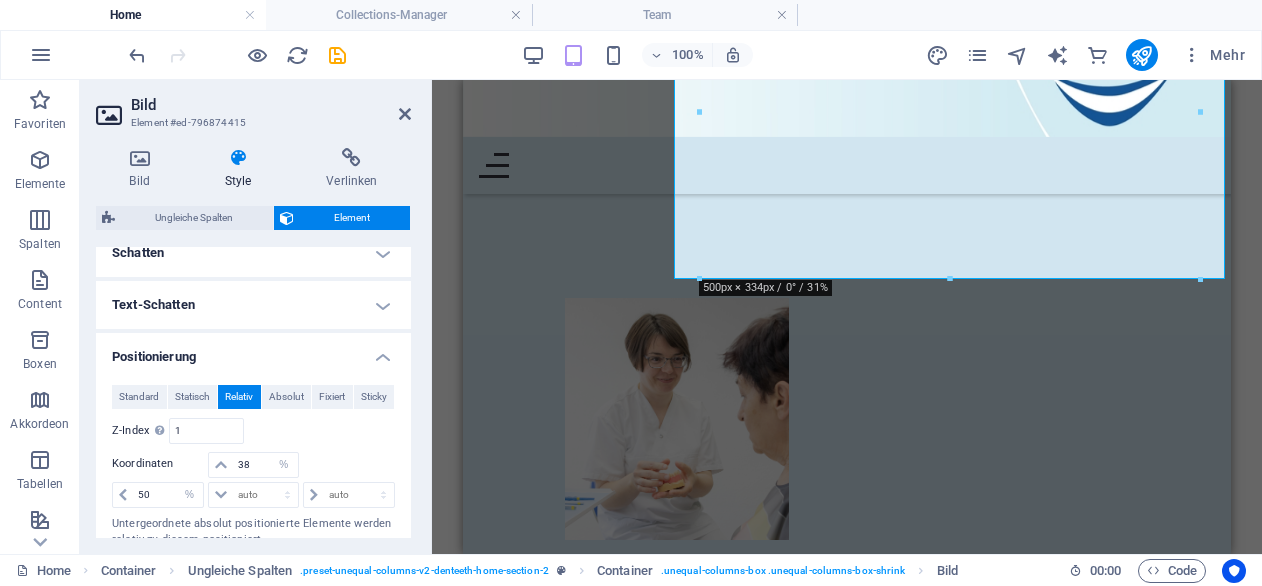 scroll, scrollTop: 554, scrollLeft: 0, axis: vertical 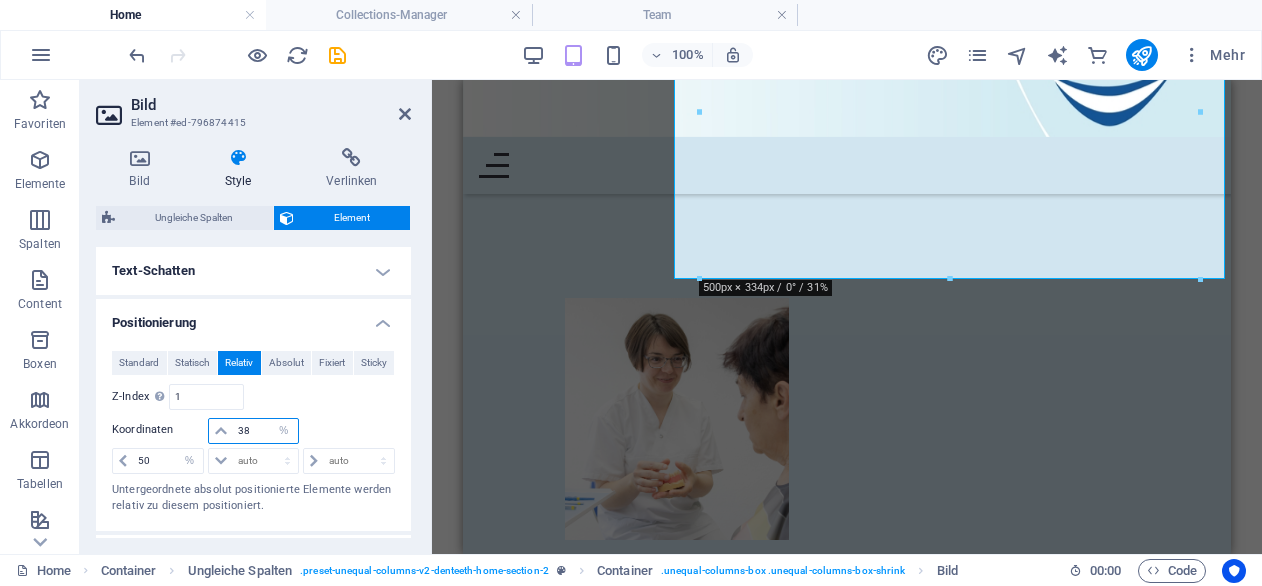 click on "38" at bounding box center [265, 431] 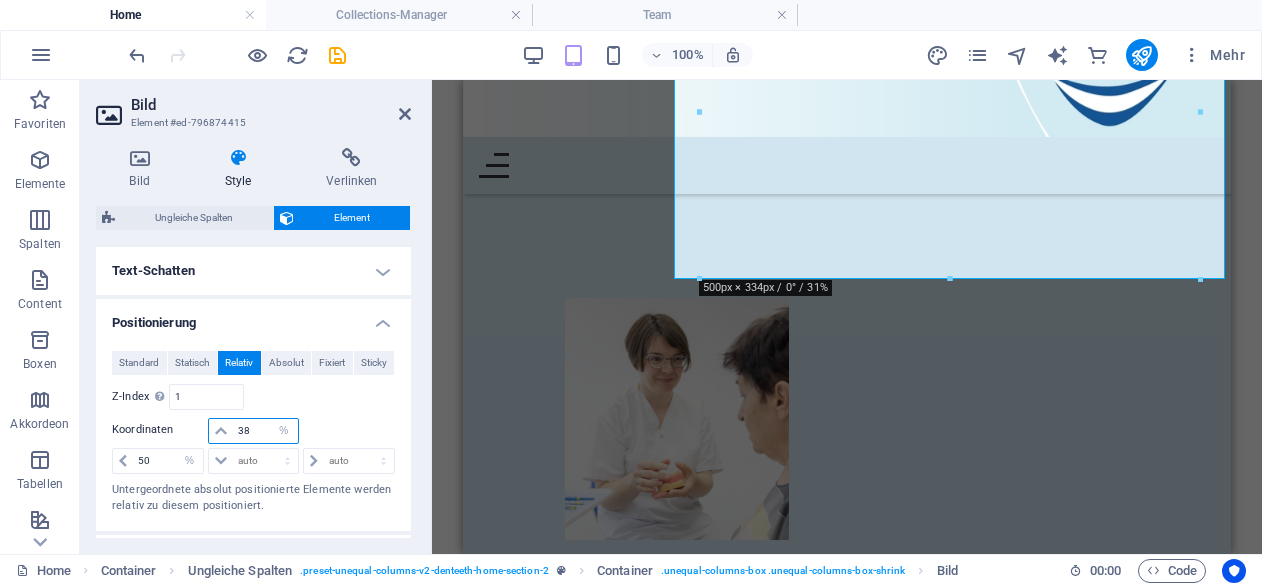 type on "3" 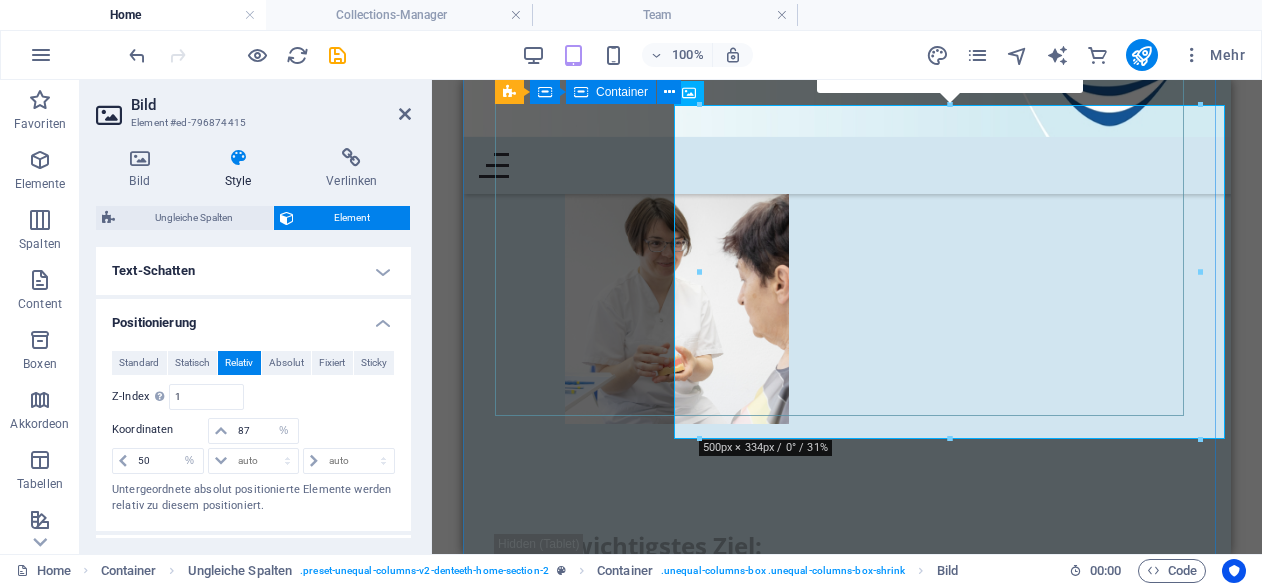 scroll, scrollTop: 1715, scrollLeft: 0, axis: vertical 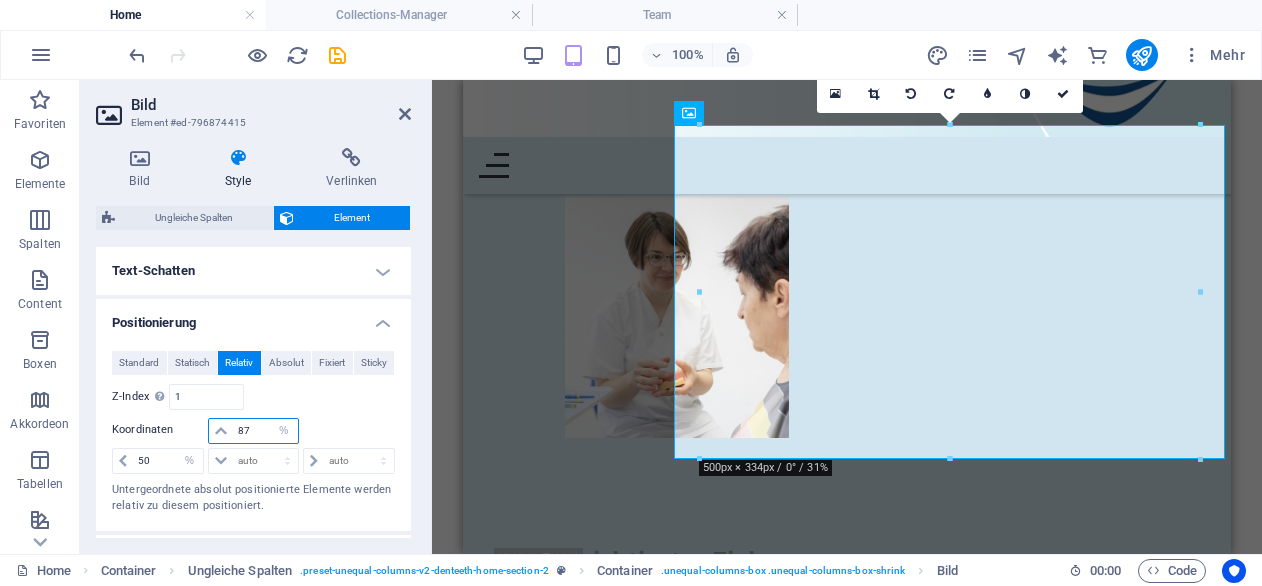 click on "87" at bounding box center (265, 431) 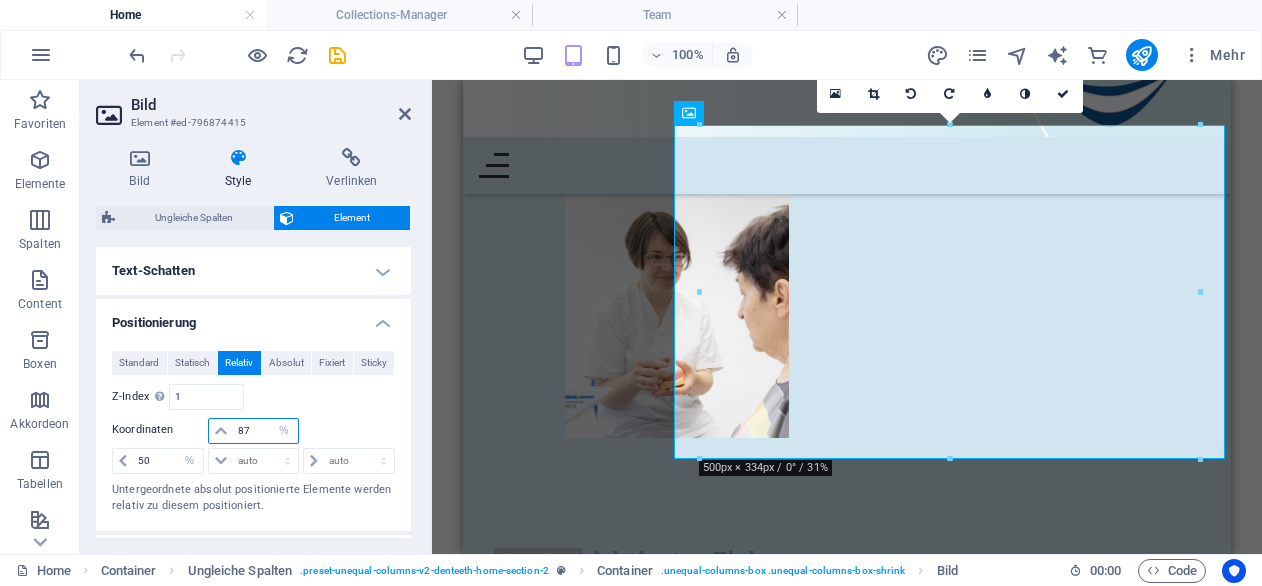 type on "8" 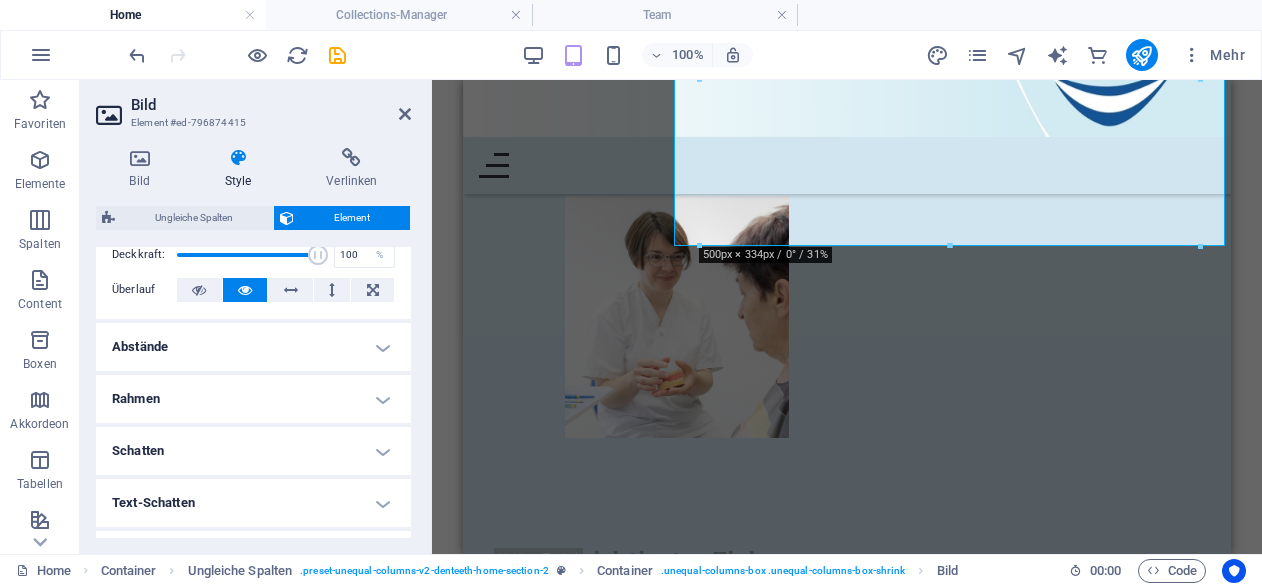 scroll, scrollTop: 321, scrollLeft: 0, axis: vertical 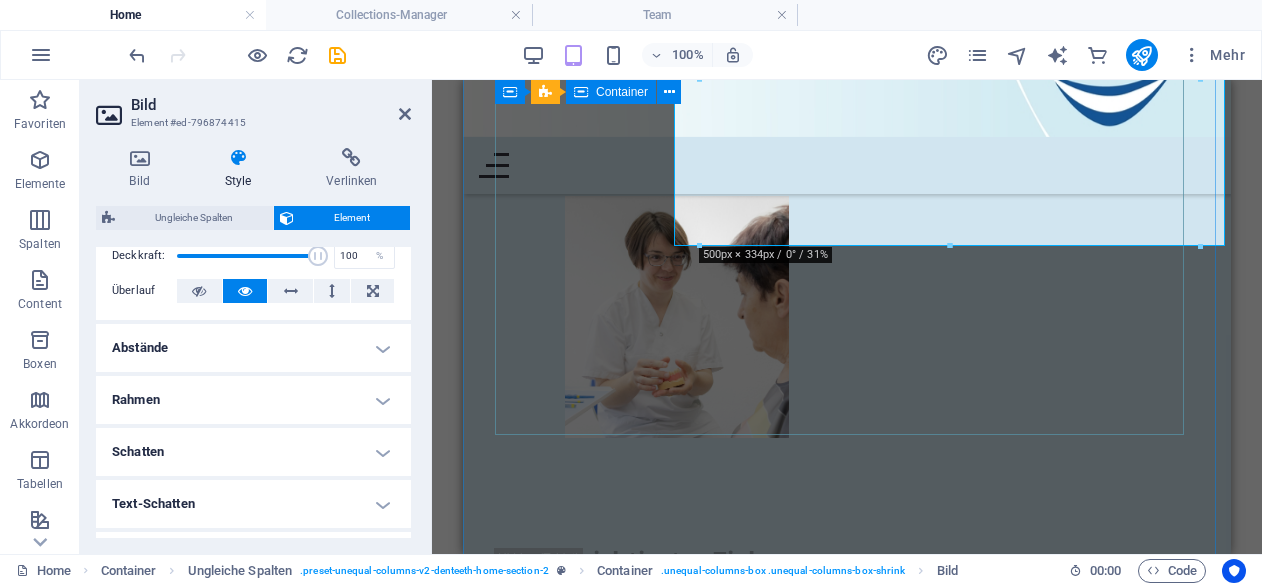 type on "50" 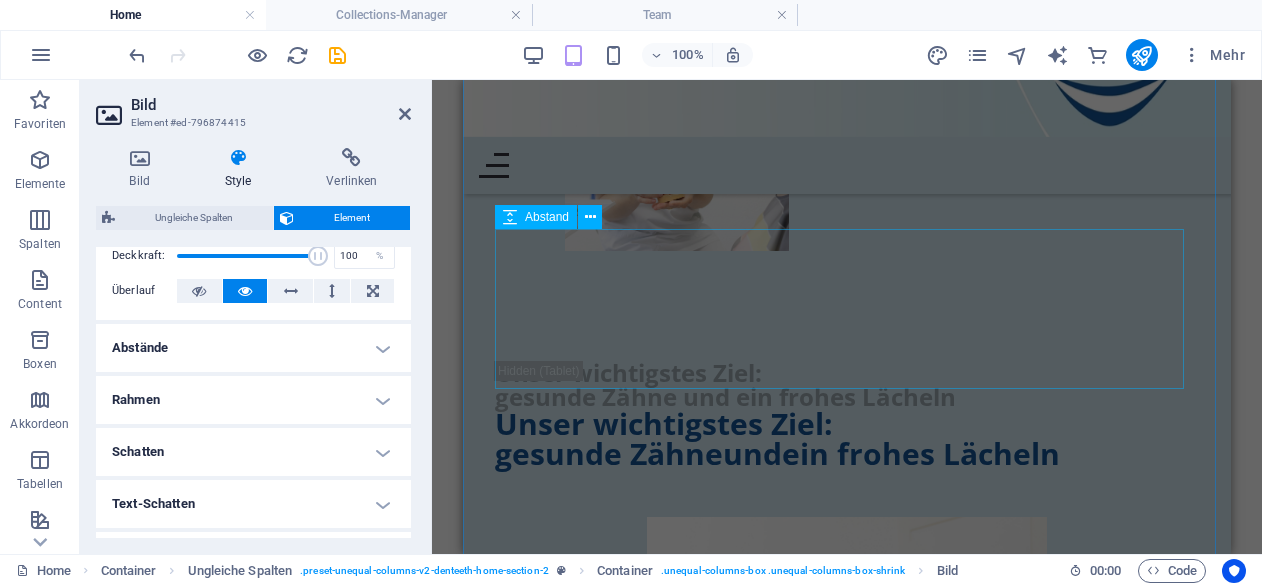 scroll, scrollTop: 1956, scrollLeft: 0, axis: vertical 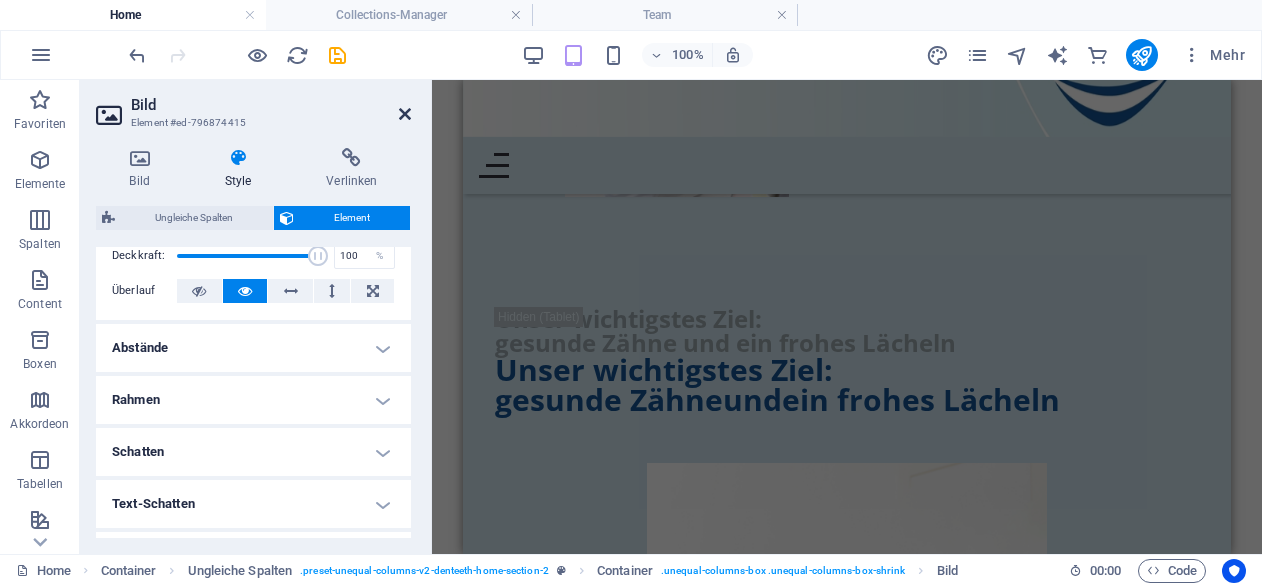 click at bounding box center (405, 114) 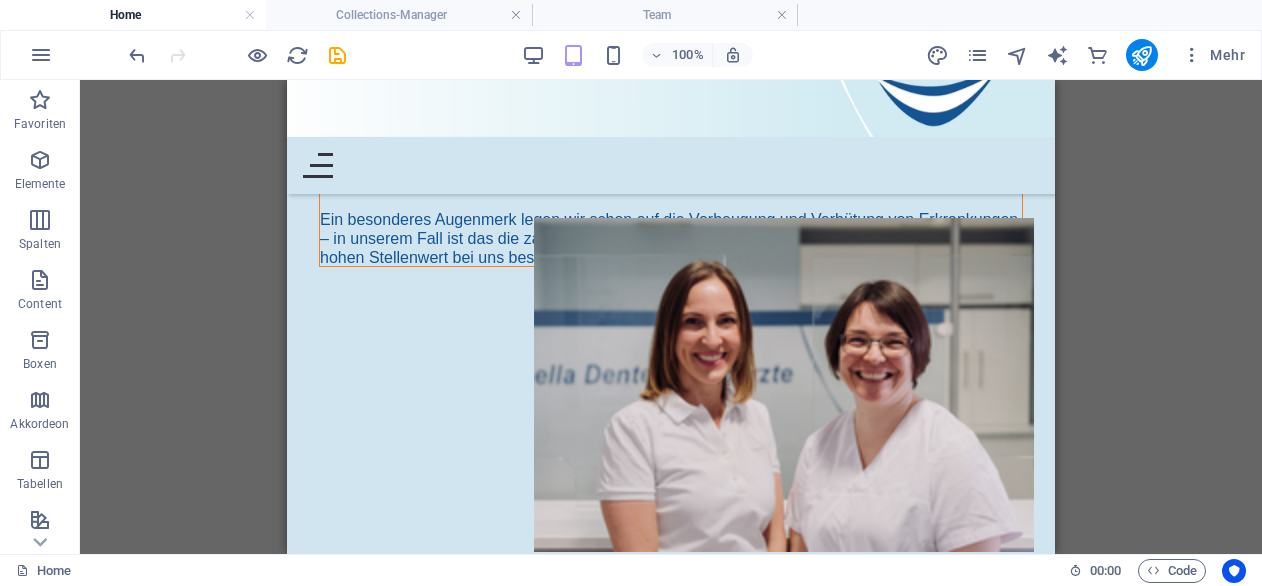 scroll, scrollTop: 1076, scrollLeft: 0, axis: vertical 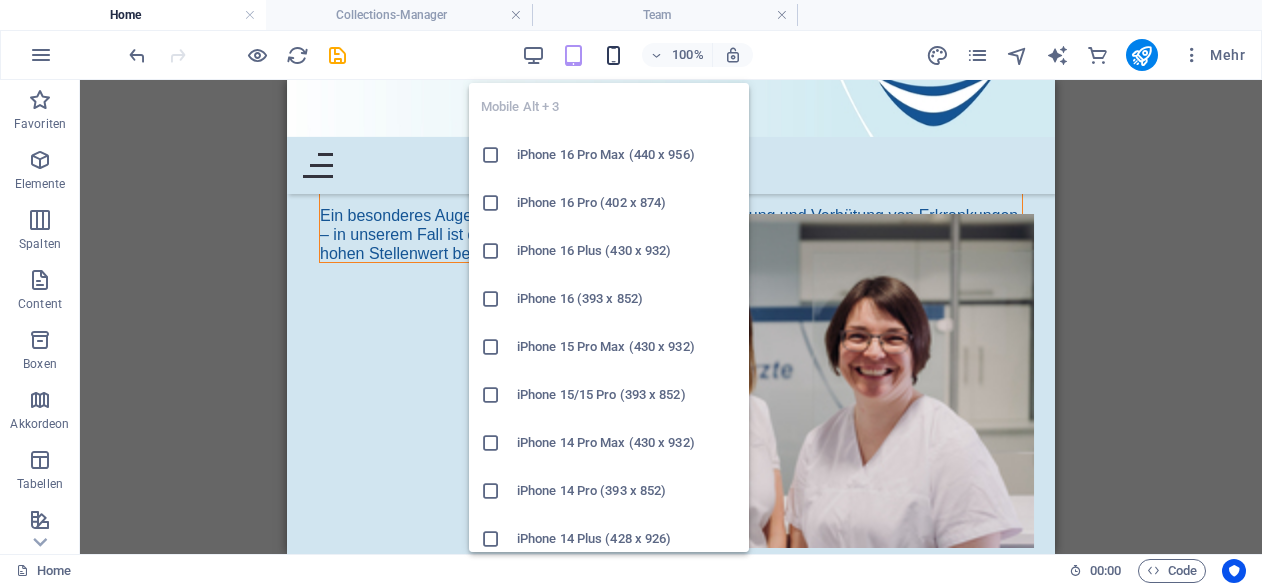 click at bounding box center (613, 55) 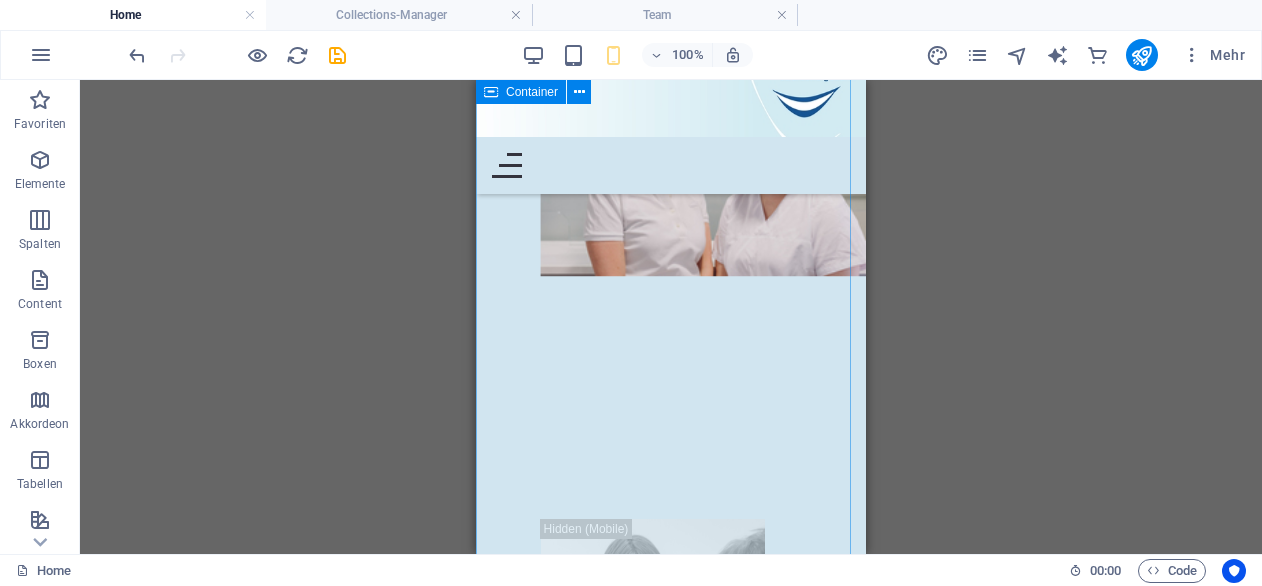 scroll, scrollTop: 1299, scrollLeft: 0, axis: vertical 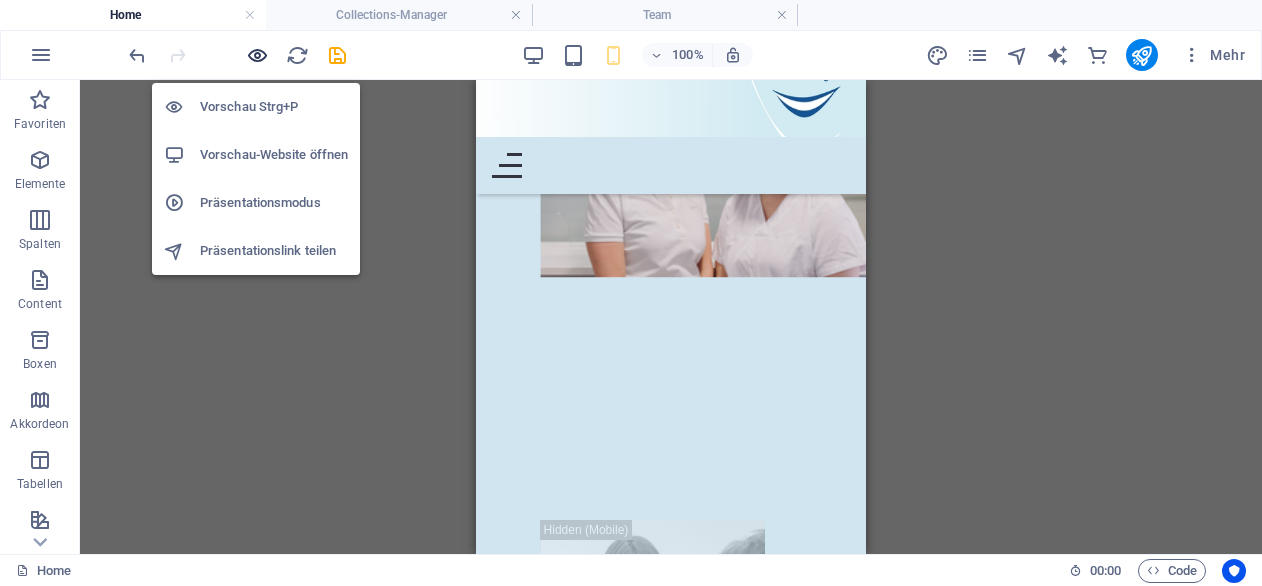 click at bounding box center [257, 55] 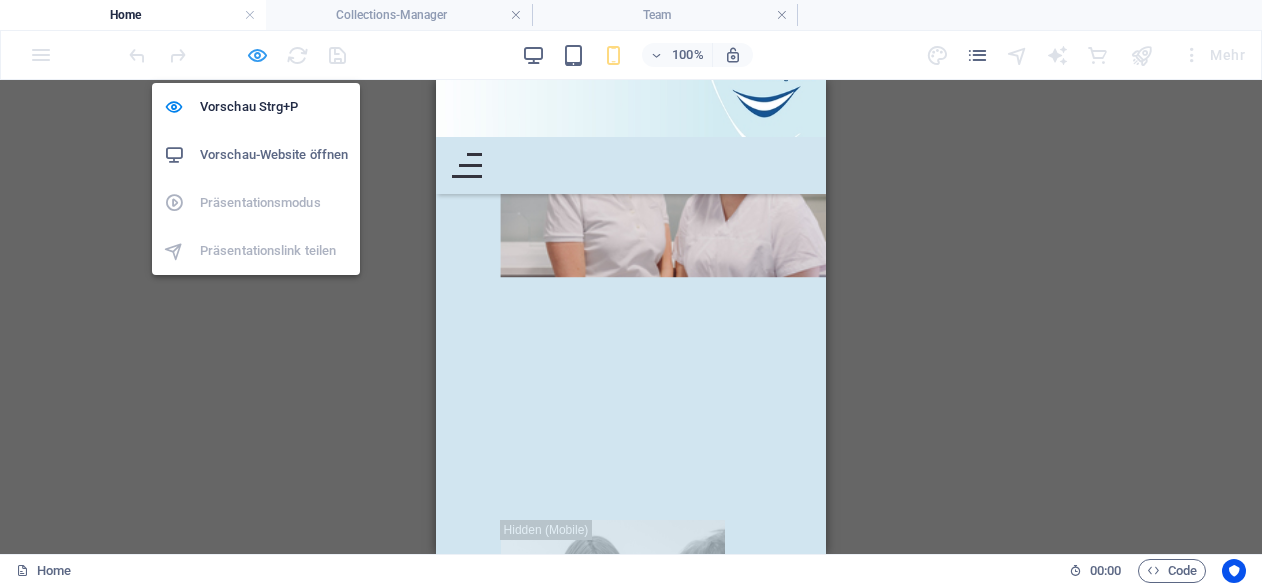 scroll, scrollTop: 788, scrollLeft: 0, axis: vertical 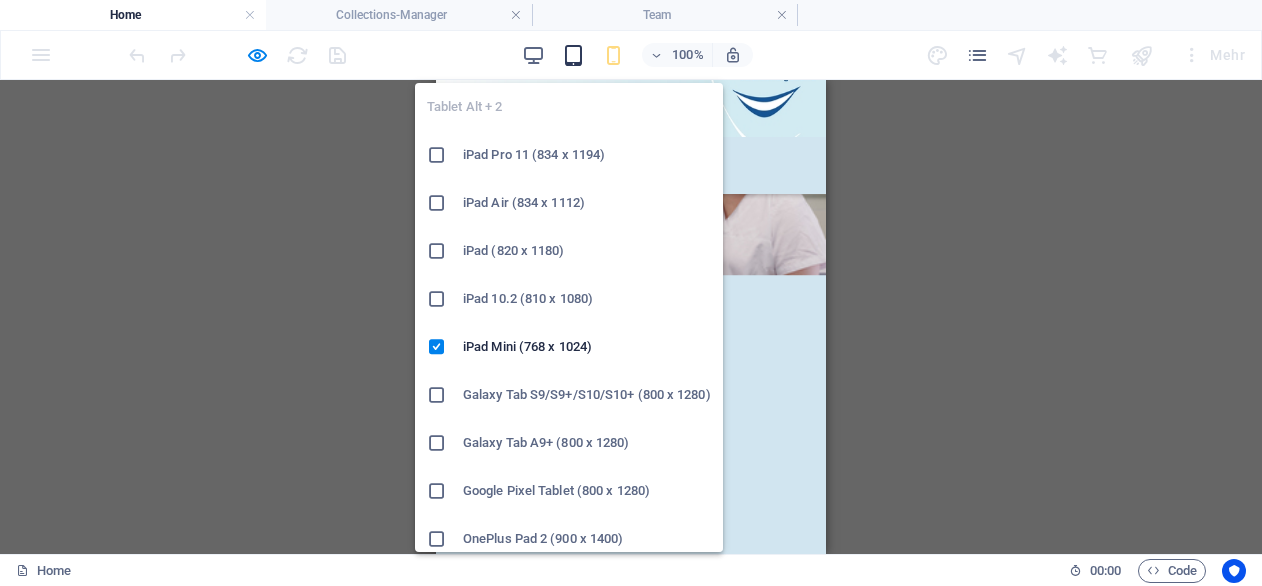 click at bounding box center (573, 55) 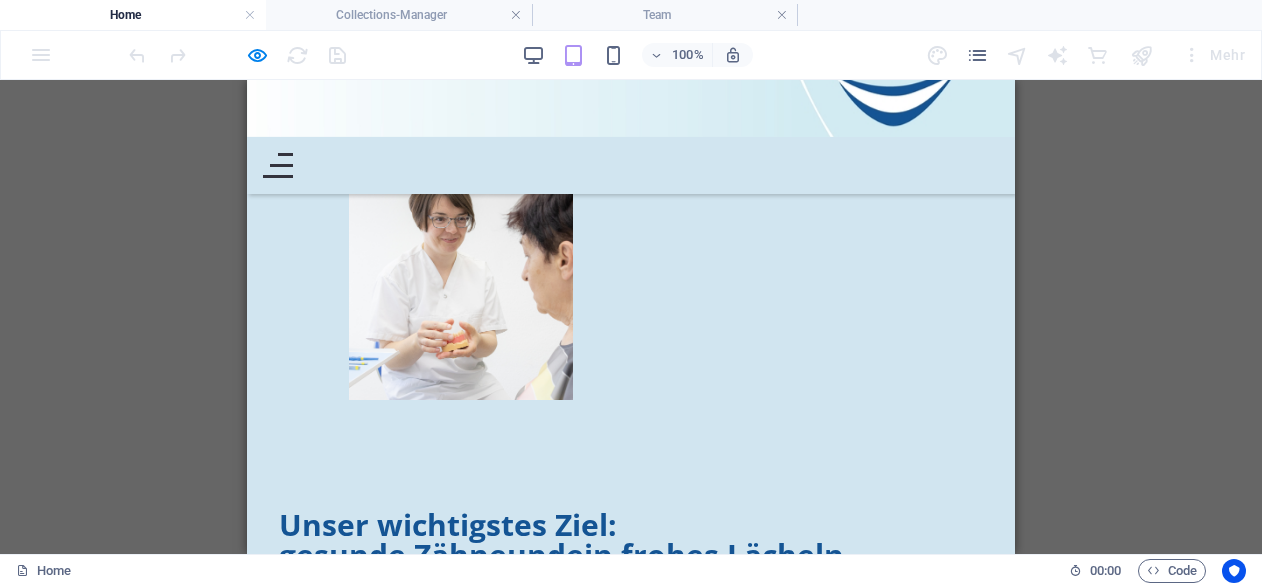 scroll, scrollTop: 1338, scrollLeft: 0, axis: vertical 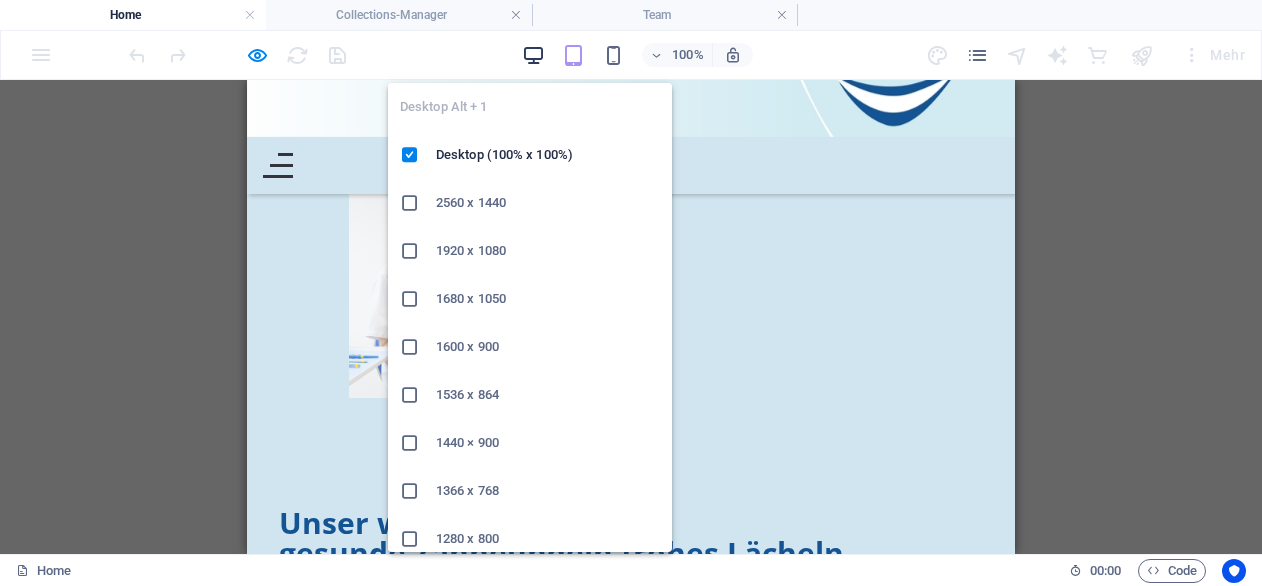 click at bounding box center [533, 55] 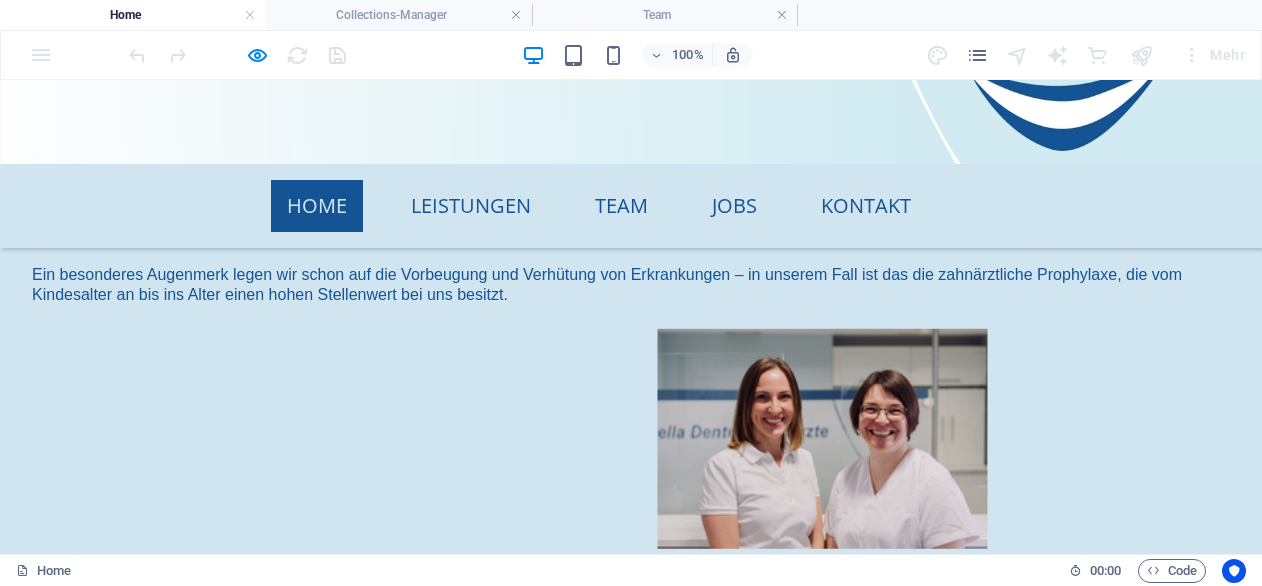 scroll, scrollTop: 854, scrollLeft: 0, axis: vertical 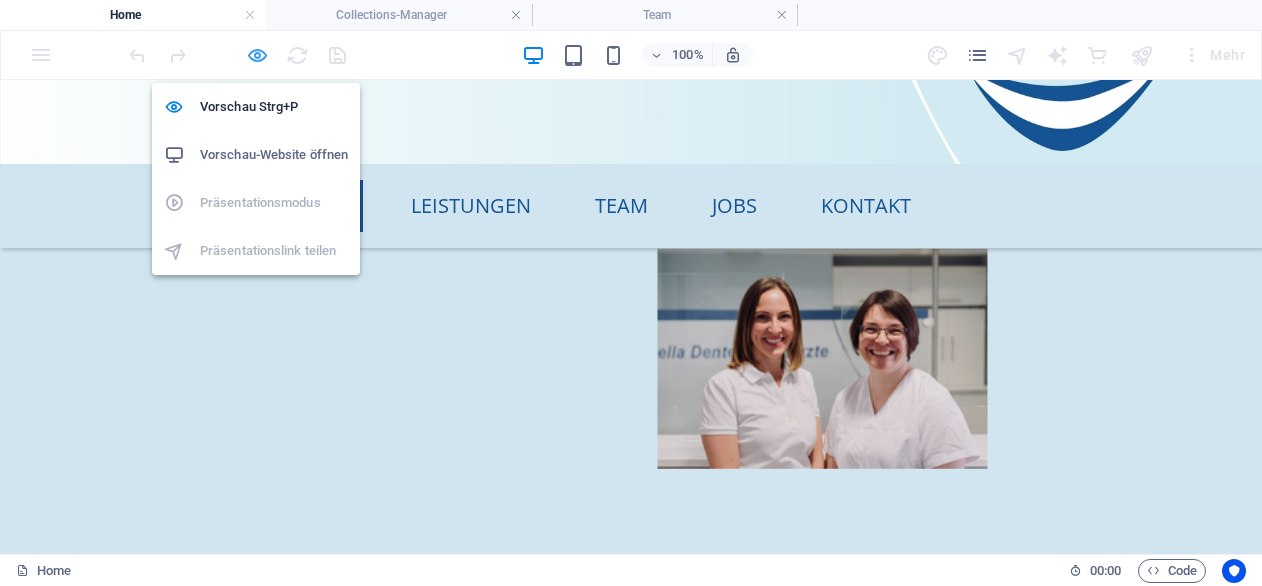 click at bounding box center (257, 55) 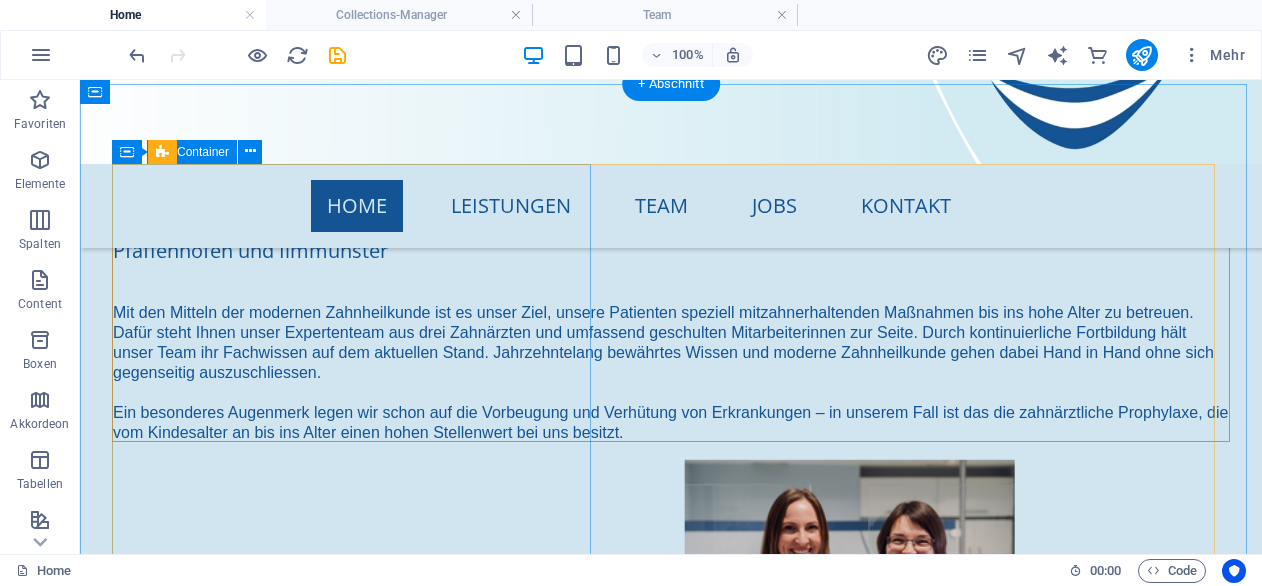 scroll, scrollTop: 936, scrollLeft: 0, axis: vertical 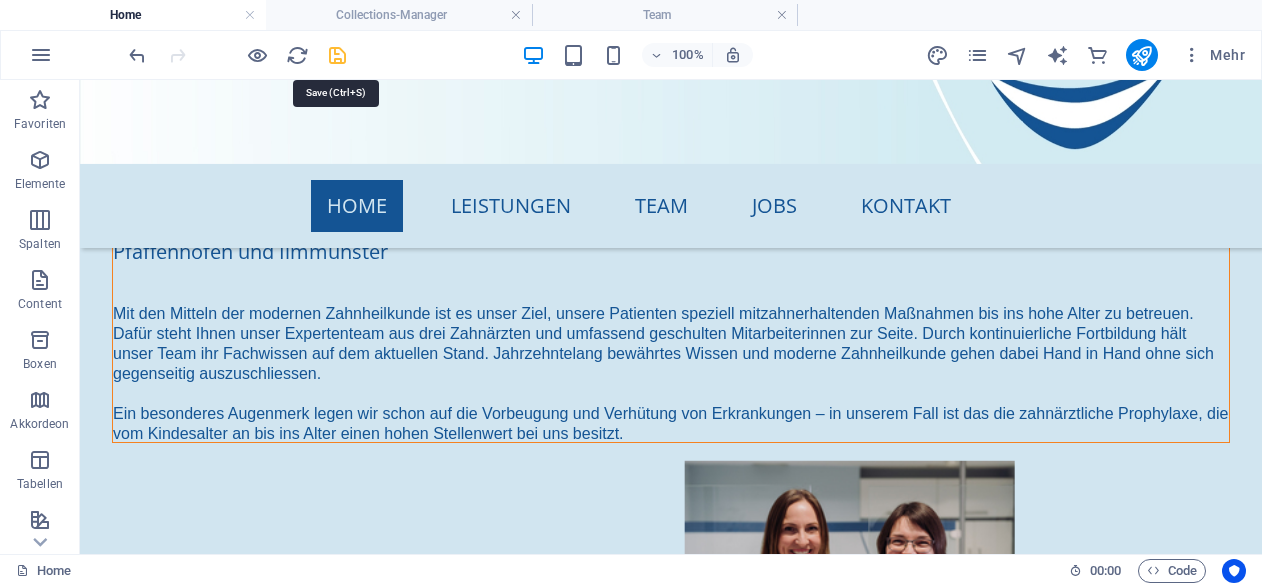 click at bounding box center (337, 55) 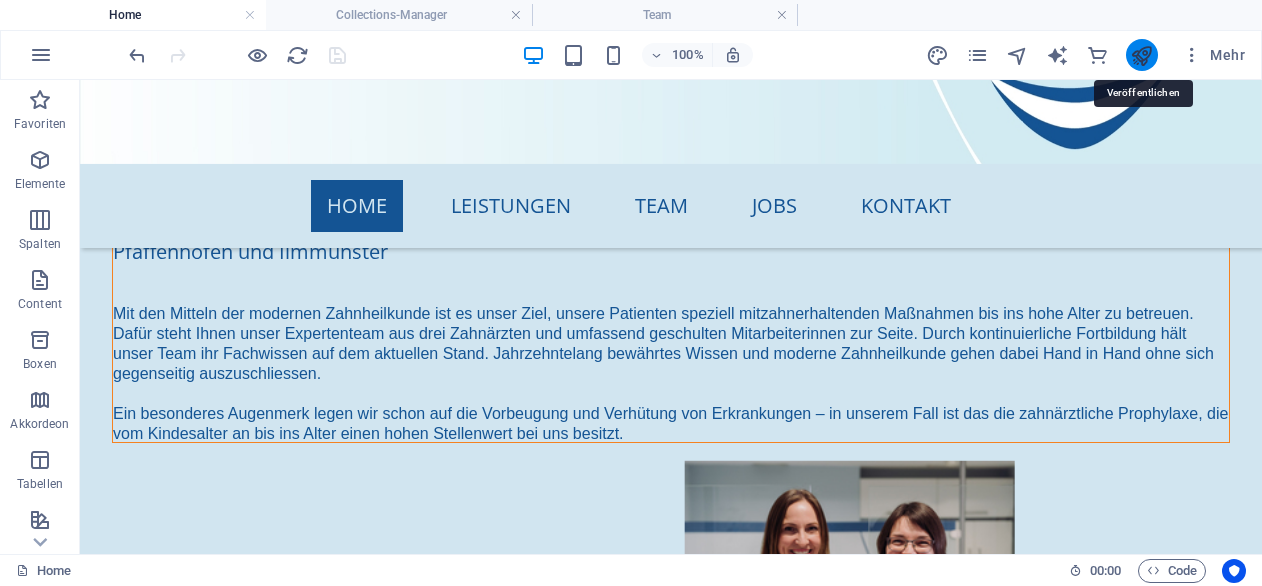 click at bounding box center (1141, 55) 